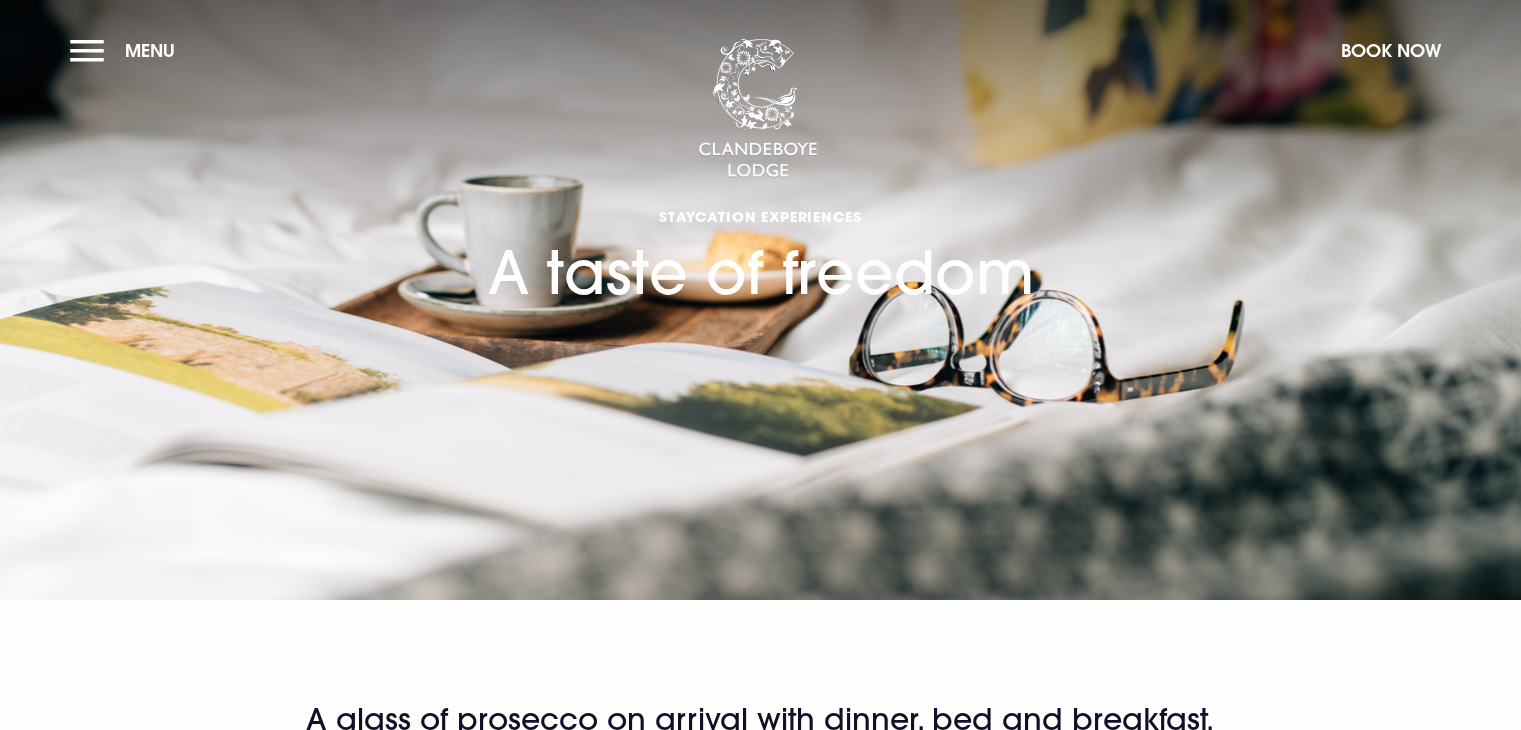 scroll, scrollTop: 0, scrollLeft: 0, axis: both 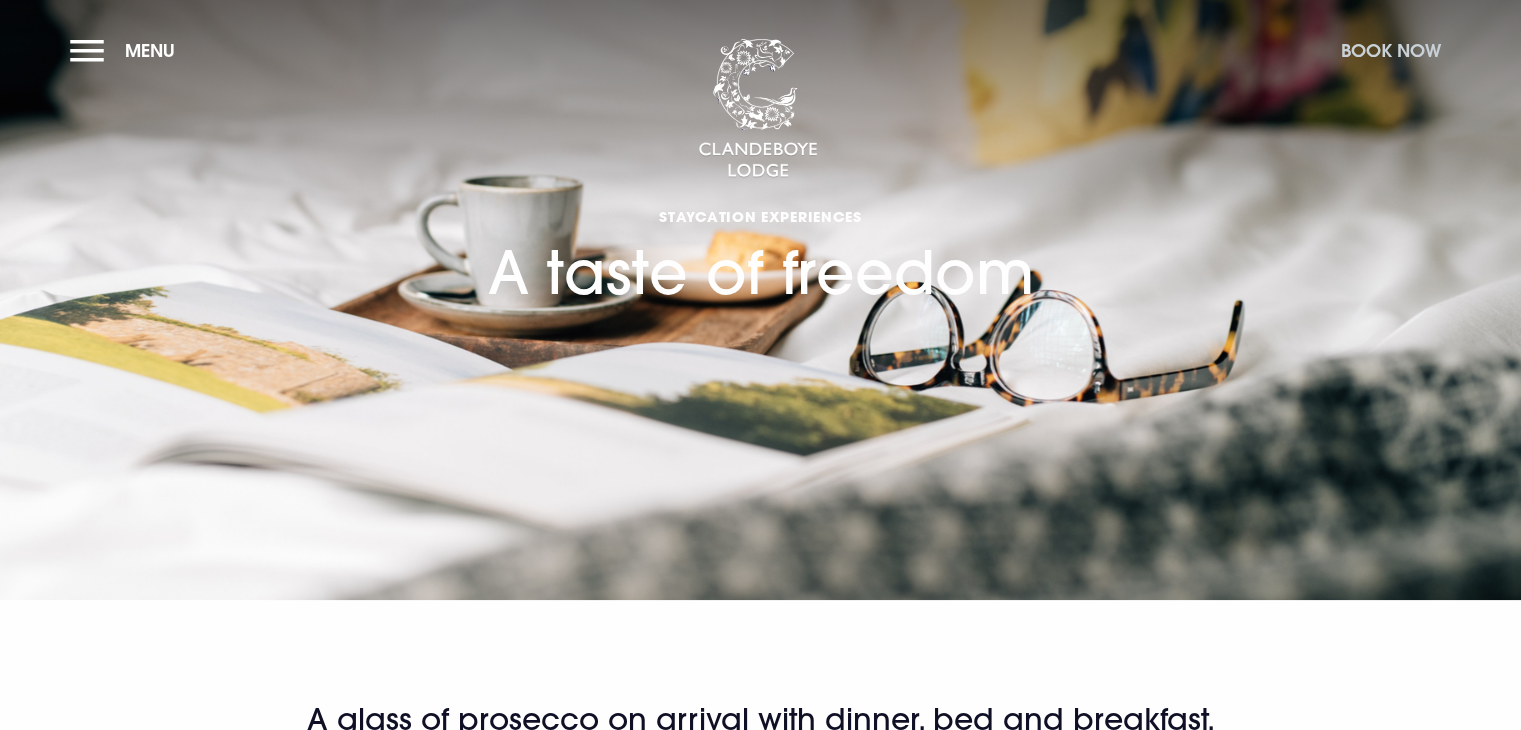 click on "Book Now" at bounding box center (1391, 50) 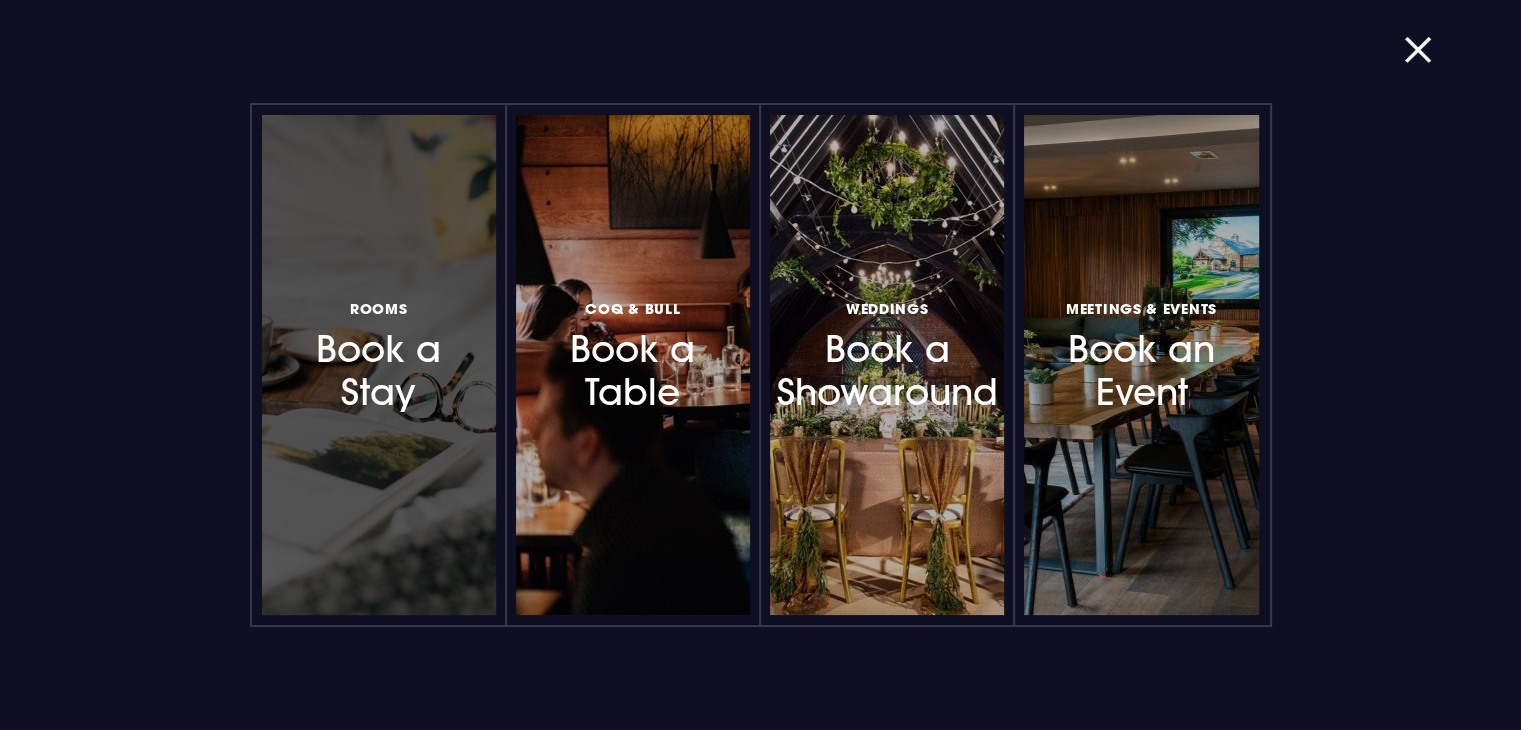 click on "Rooms
Book a Stay" at bounding box center [379, 354] 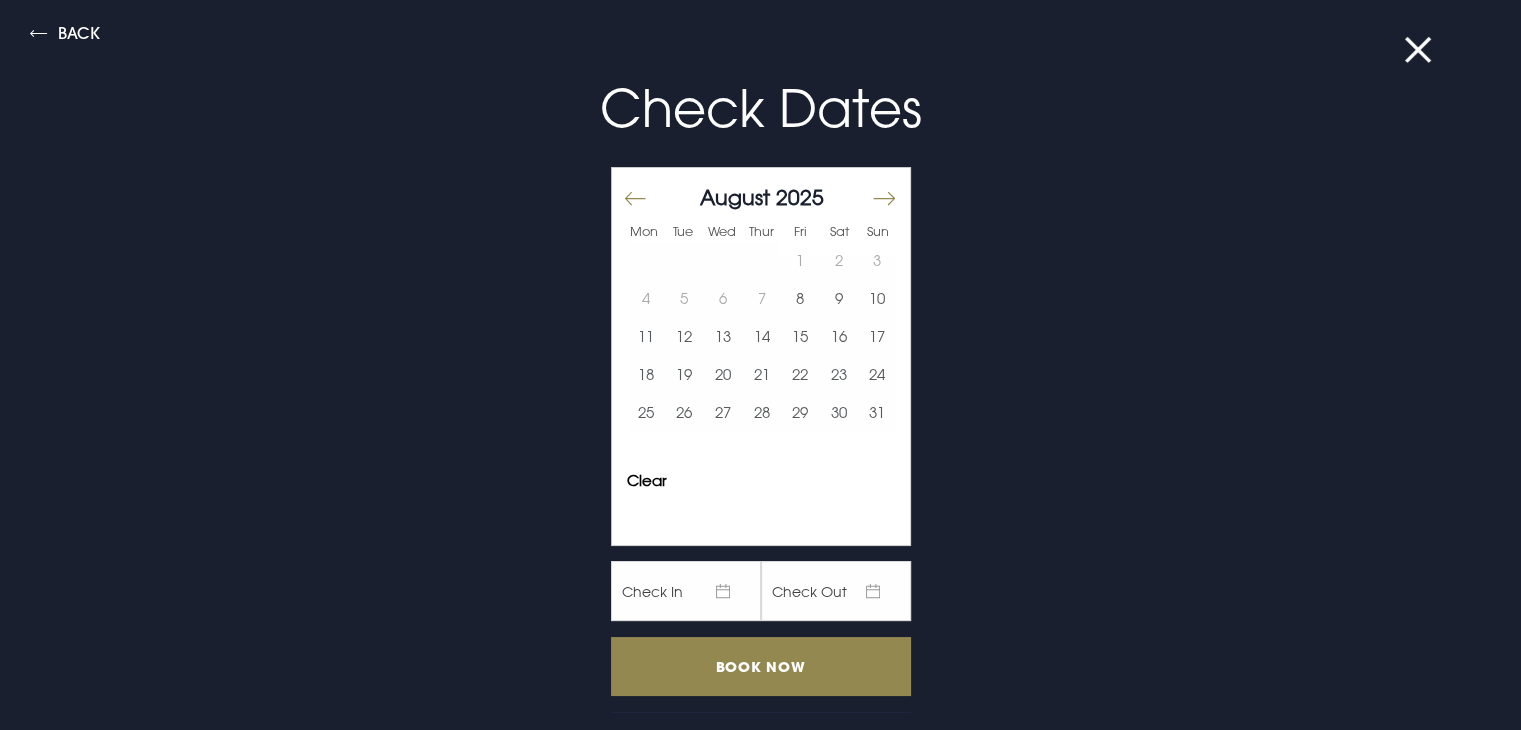 drag, startPoint x: 879, startPoint y: 196, endPoint x: 726, endPoint y: 146, distance: 160.96272 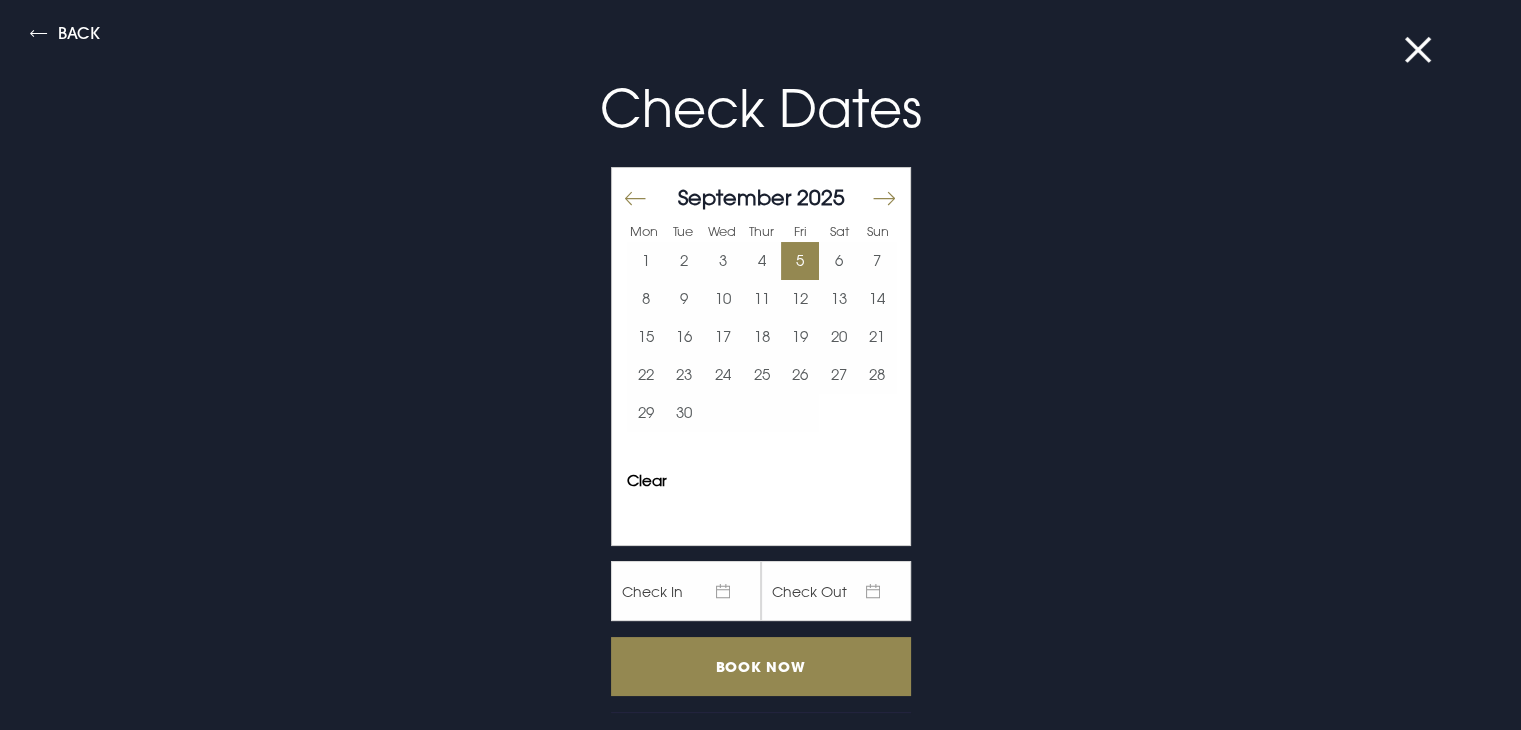 click on "5" at bounding box center (800, 261) 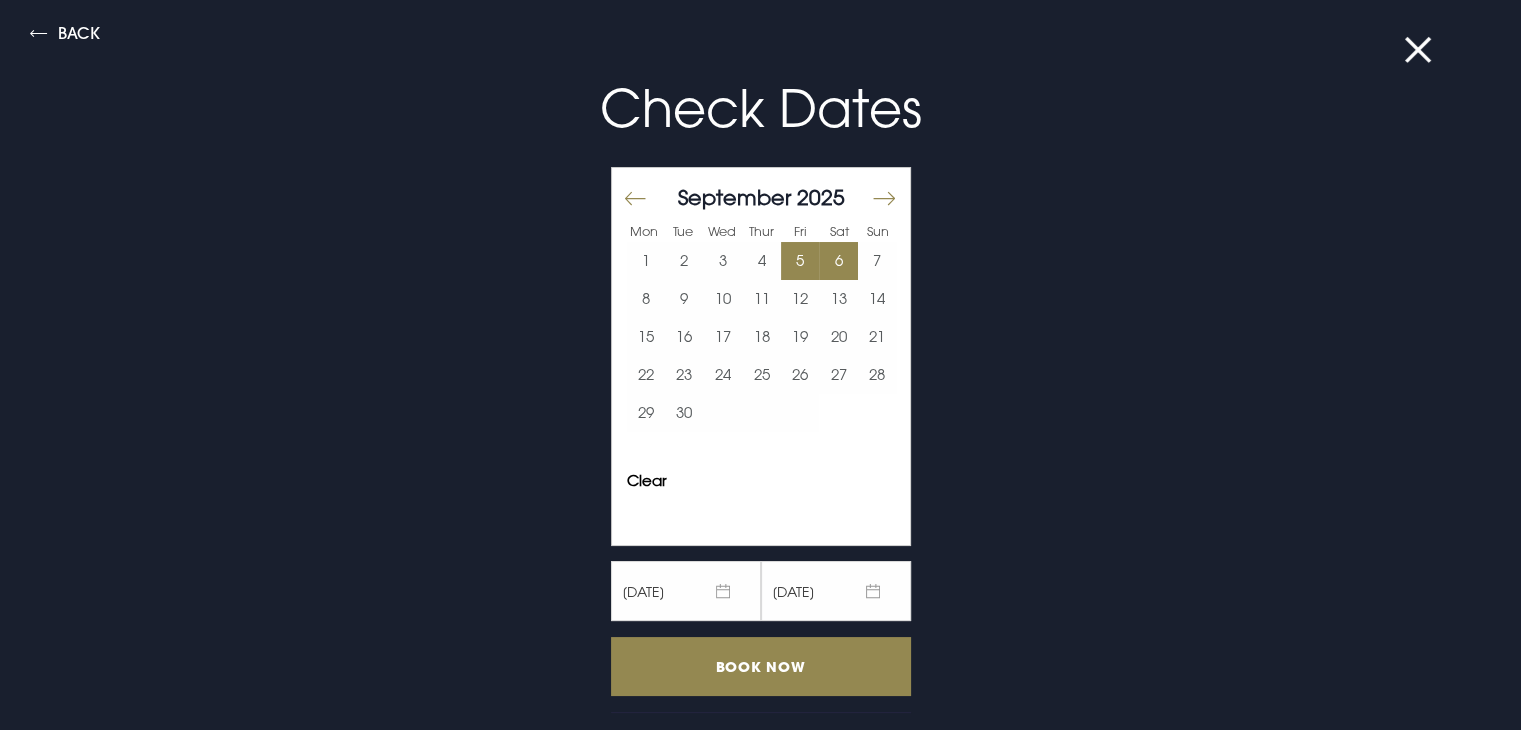 click on "6" at bounding box center (838, 261) 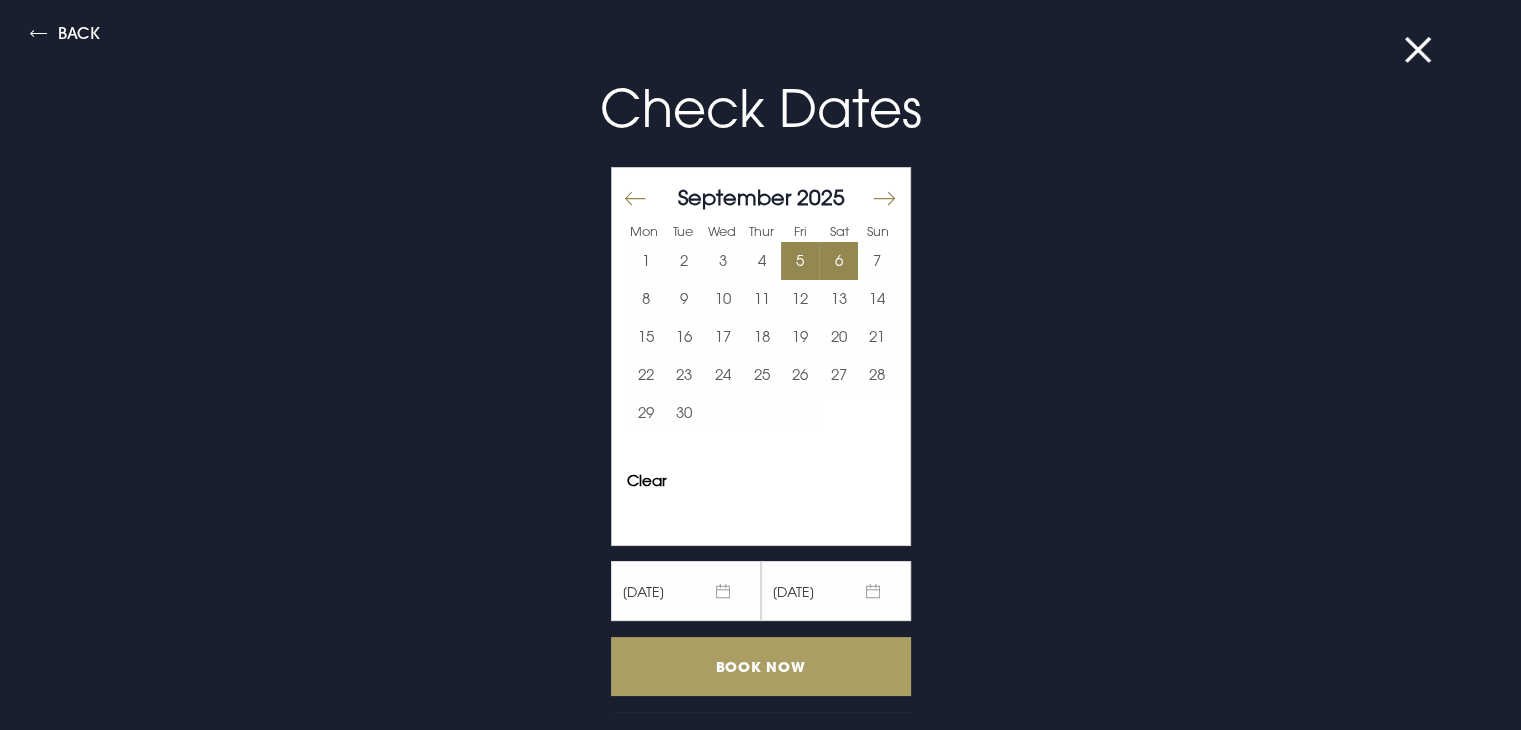 click on "Book Now" at bounding box center [761, 666] 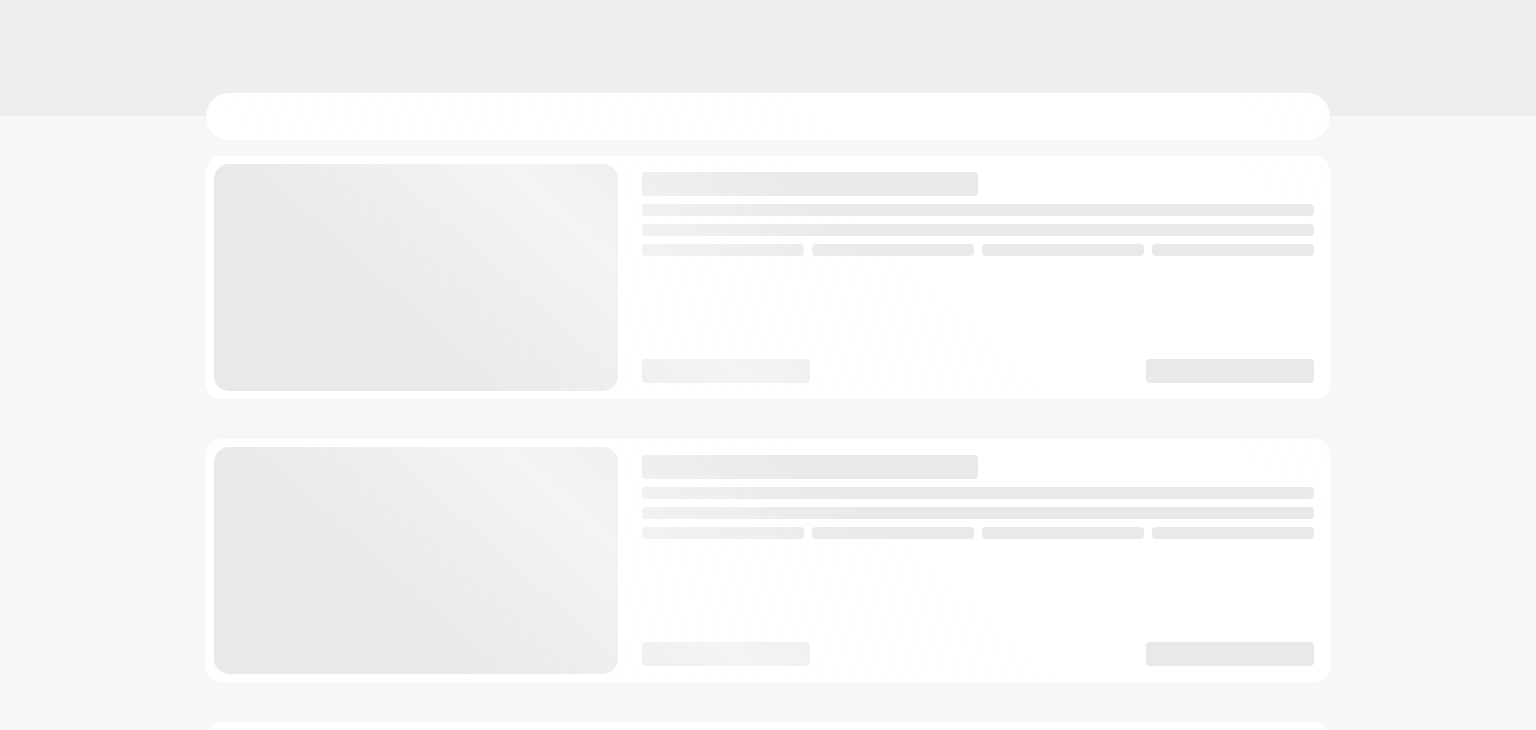 scroll, scrollTop: 0, scrollLeft: 0, axis: both 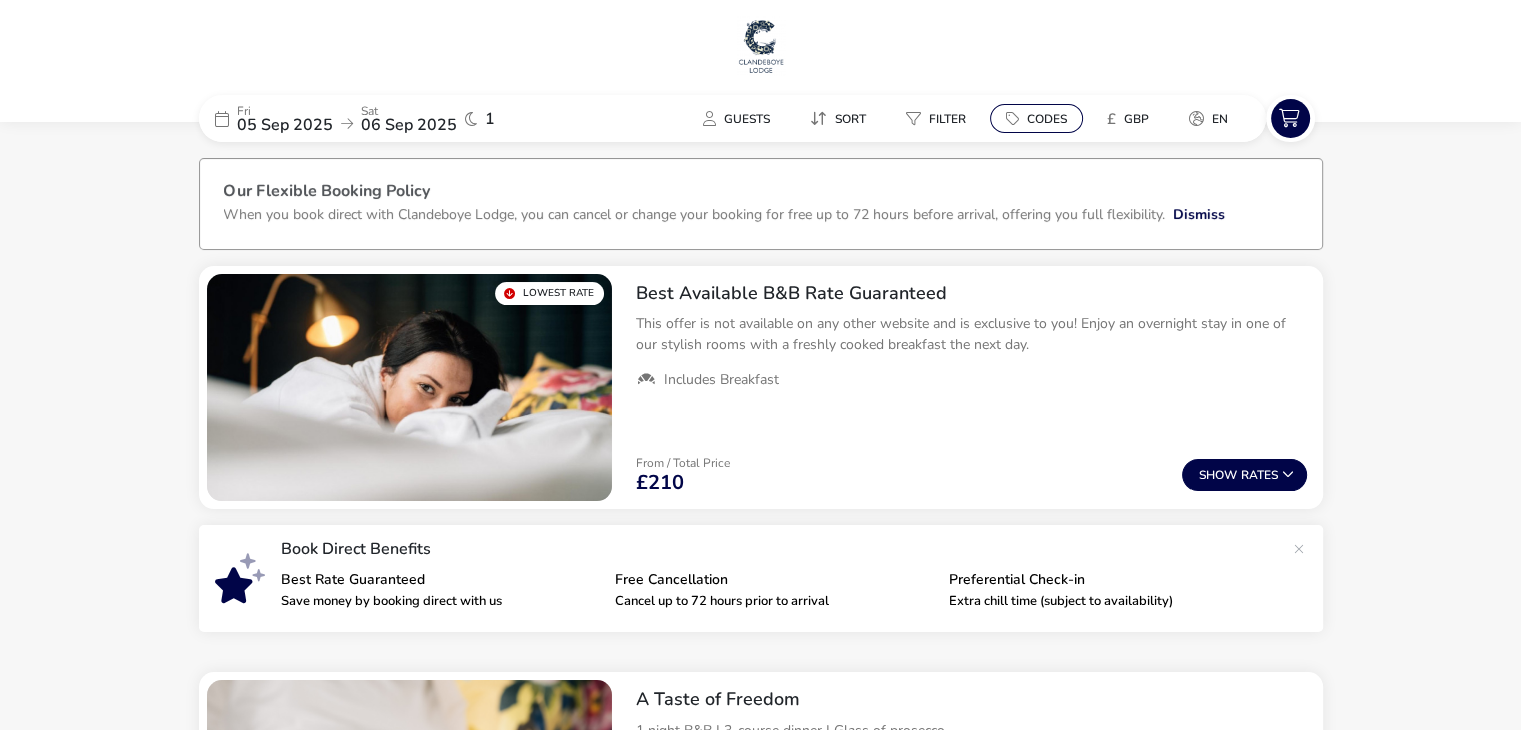 click on "Codes" 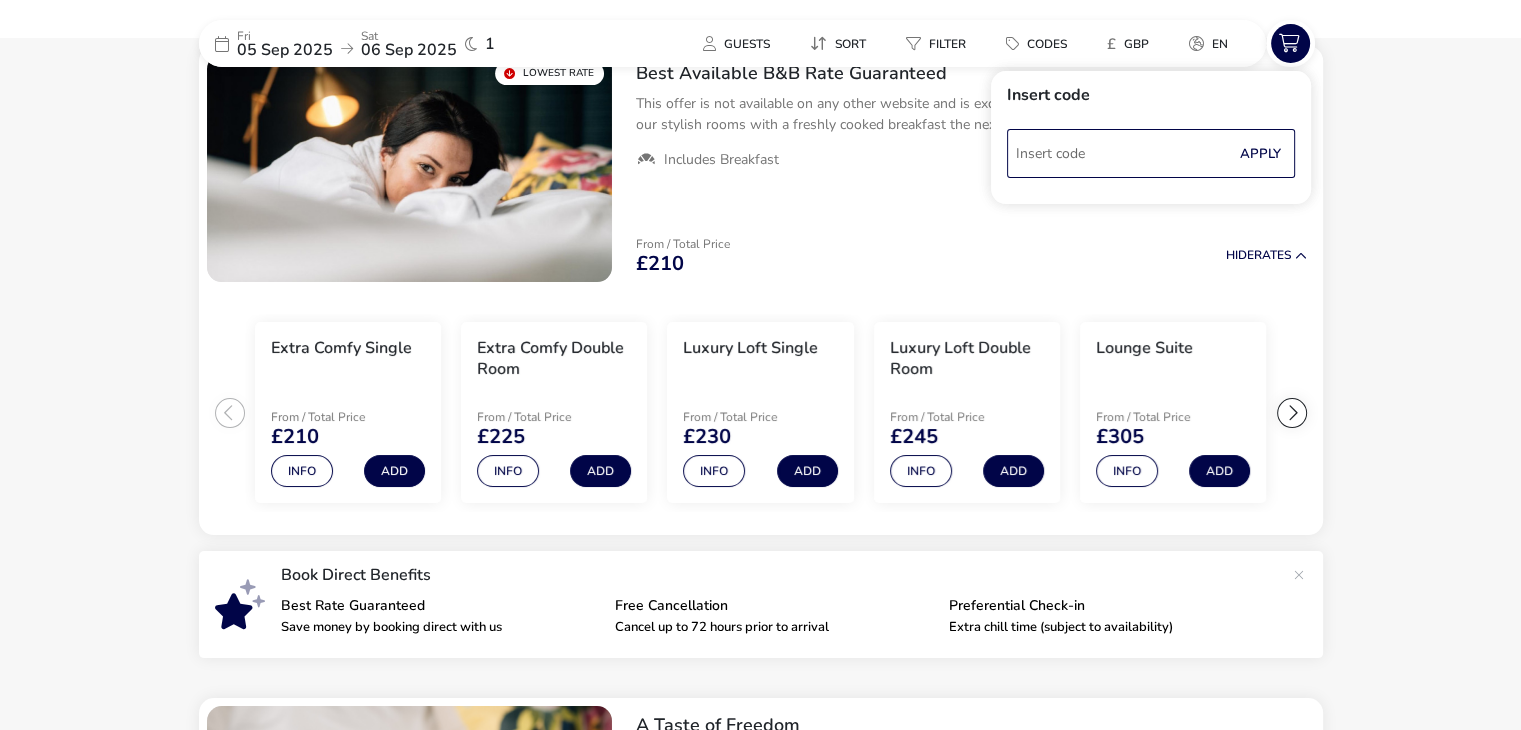 scroll, scrollTop: 156, scrollLeft: 0, axis: vertical 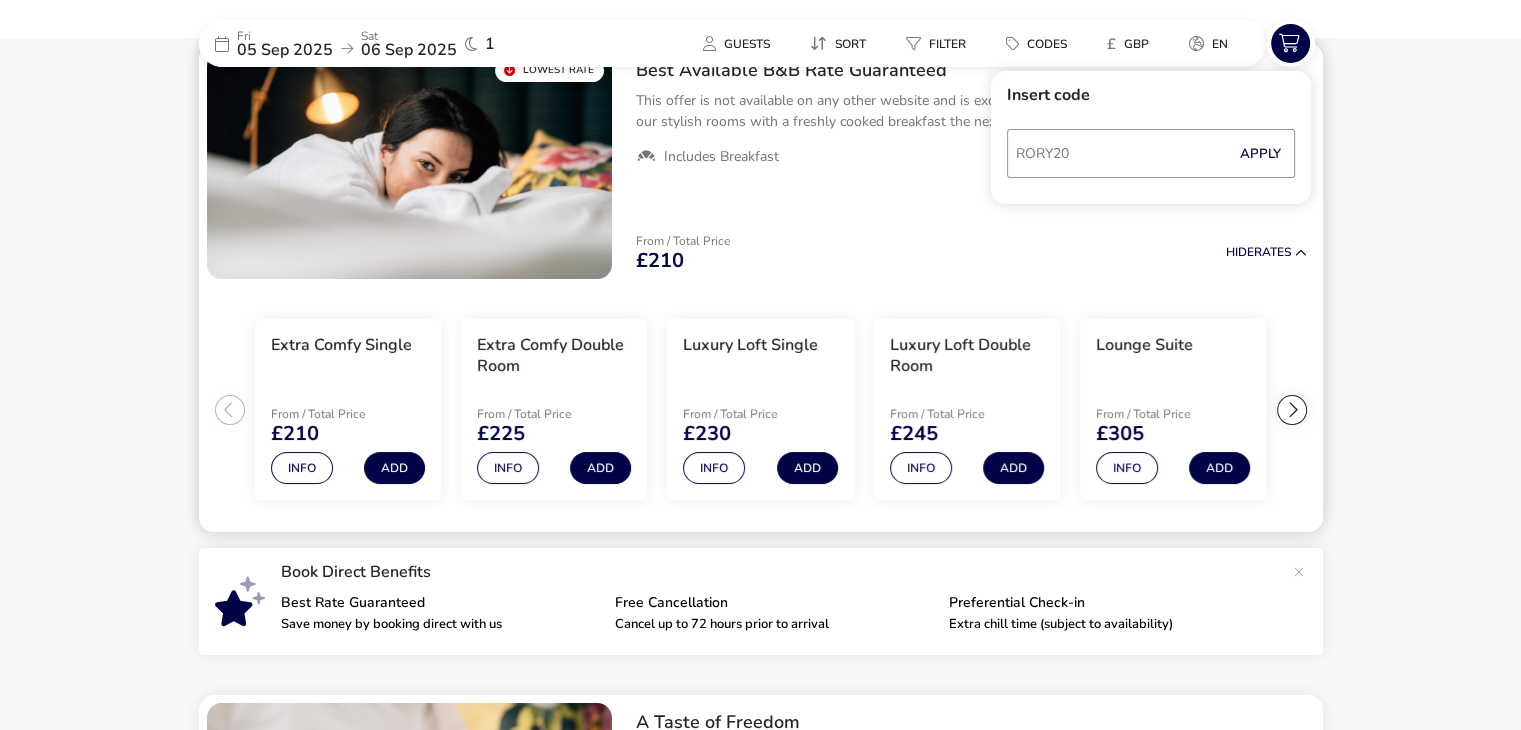 type on "RORY20" 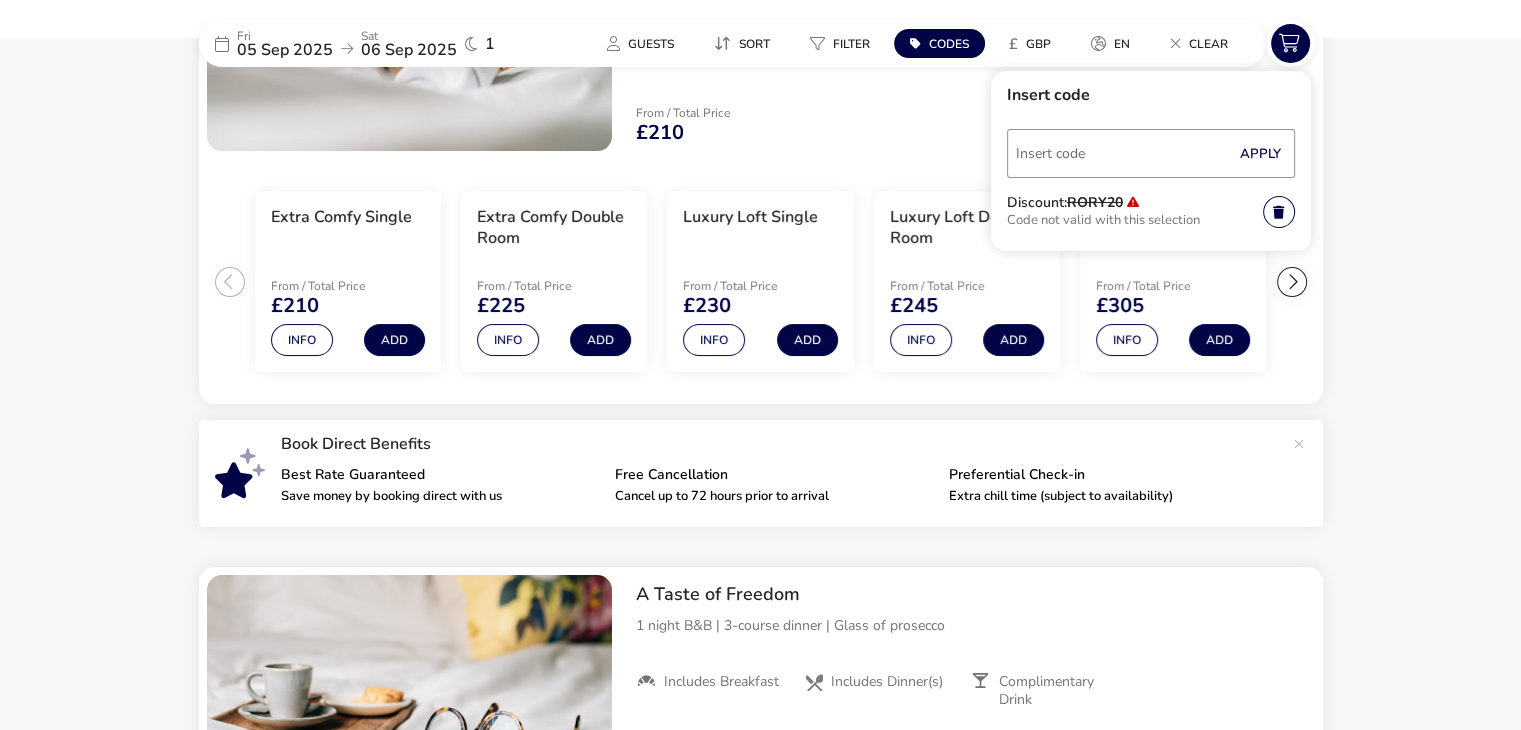 scroll, scrollTop: 256, scrollLeft: 0, axis: vertical 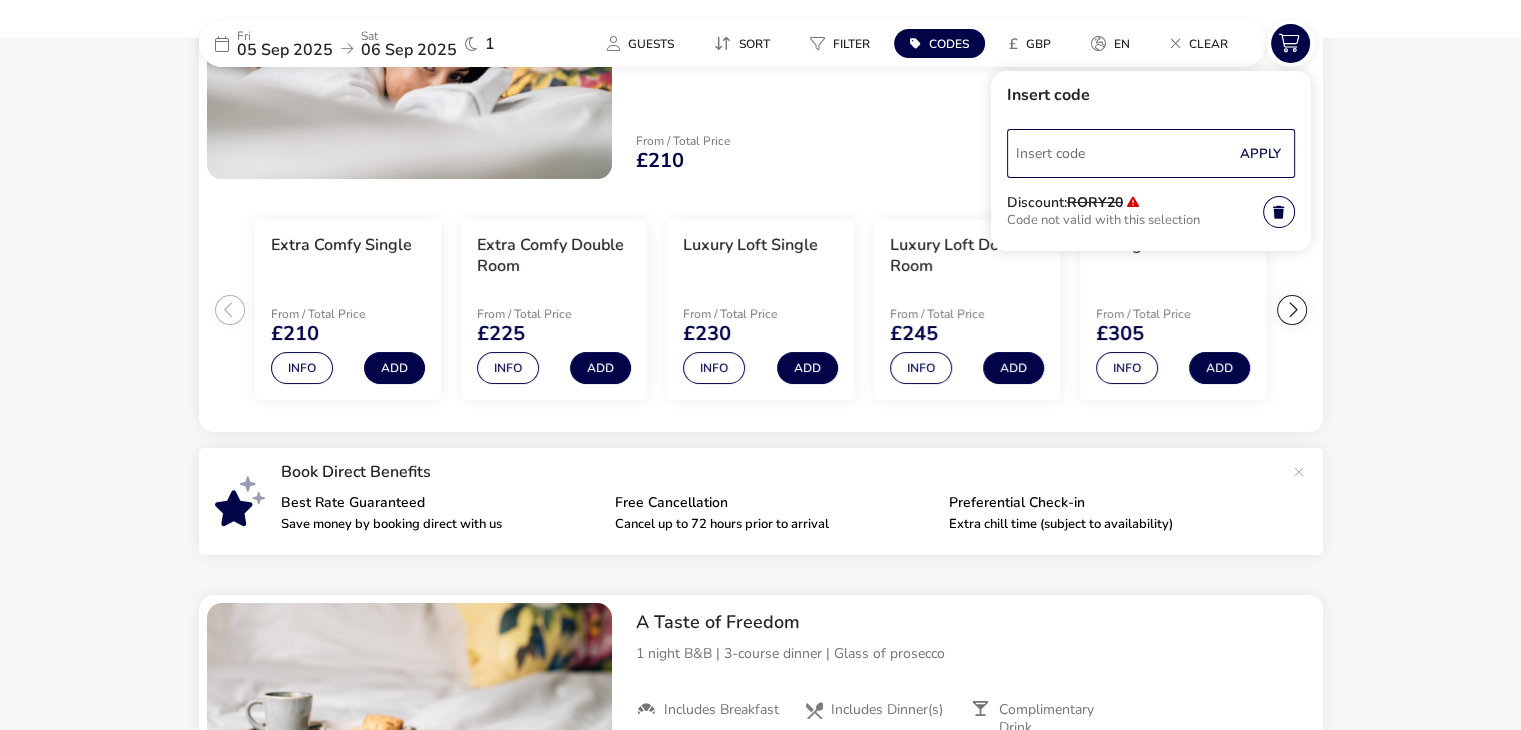 click at bounding box center [1151, 153] 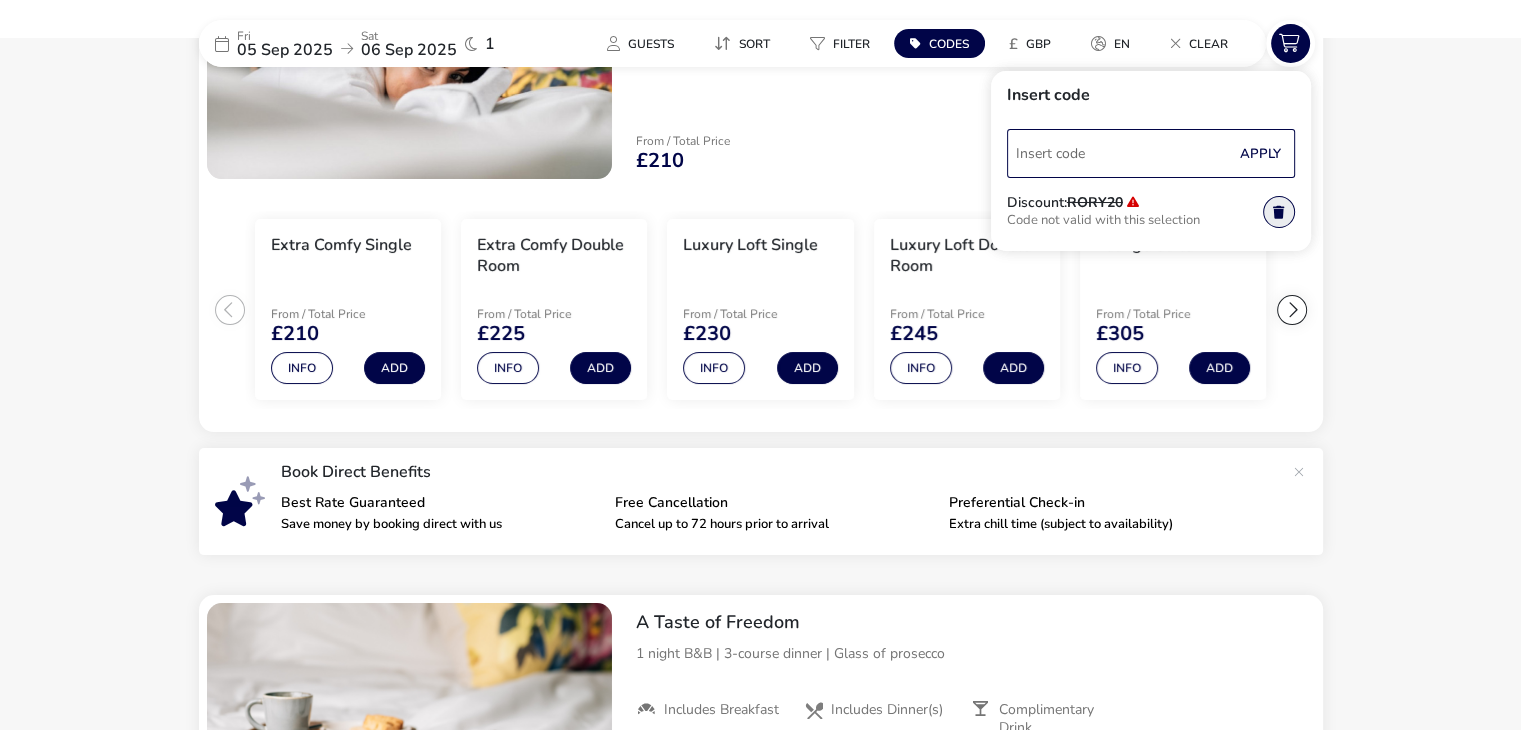 type on "RORY20" 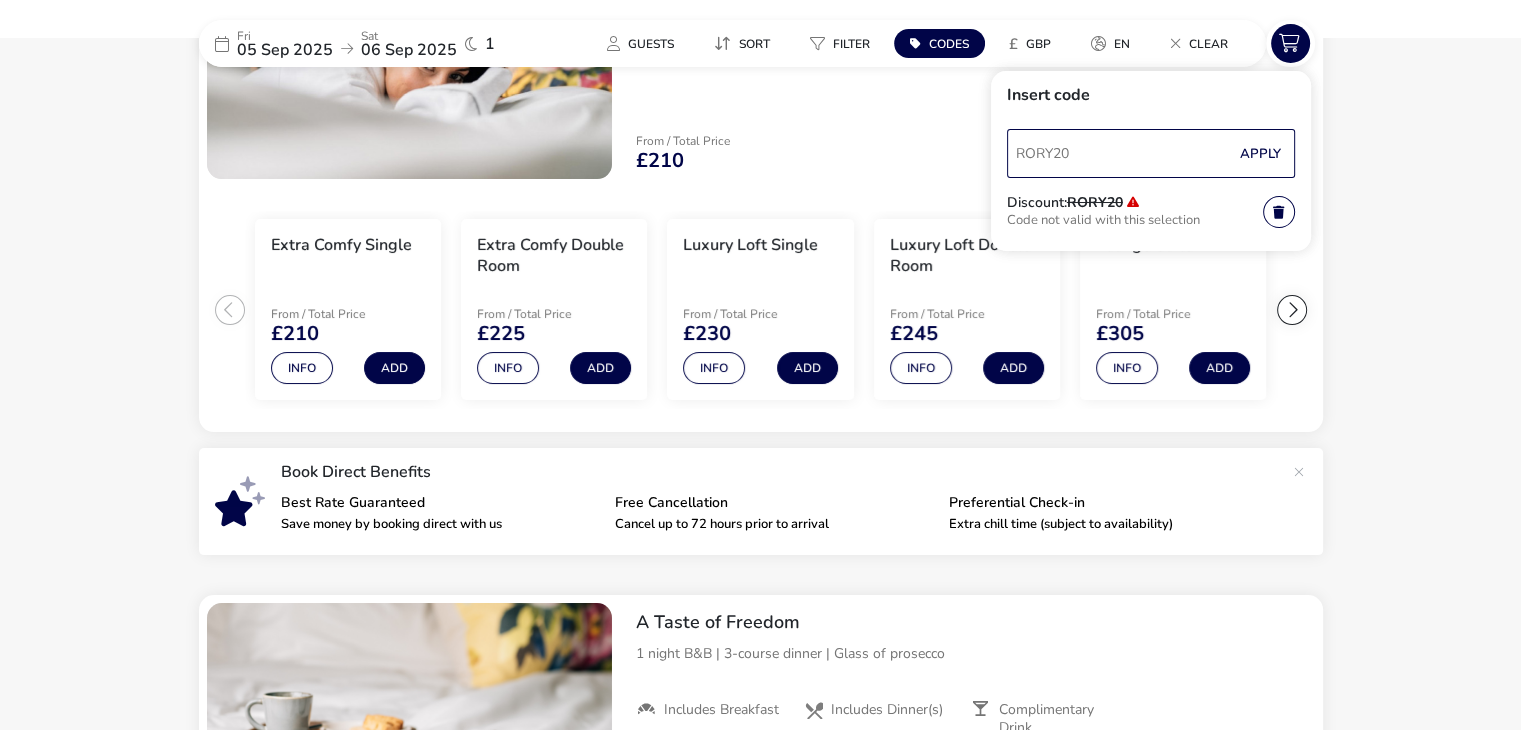 click on "Apply" at bounding box center [1260, 154] 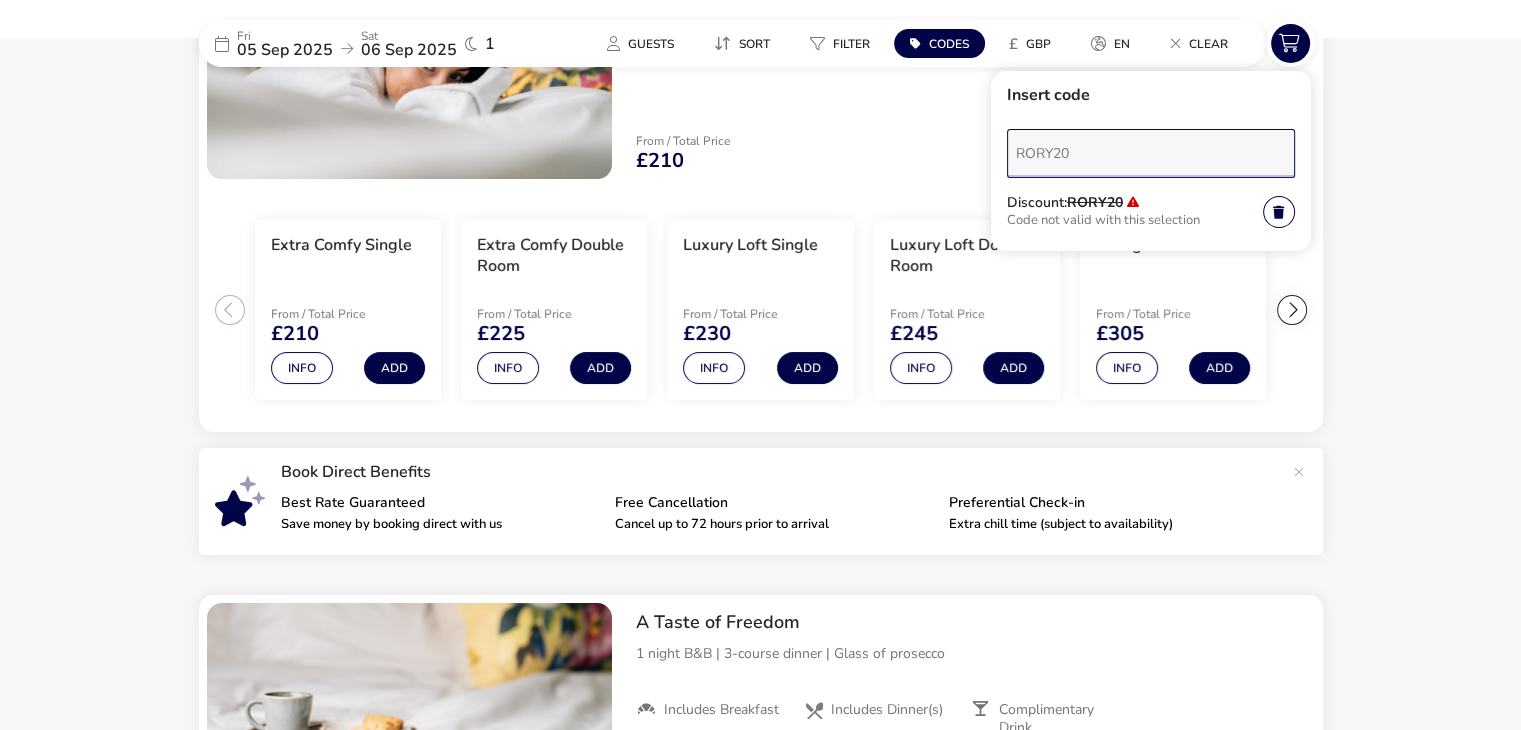 type 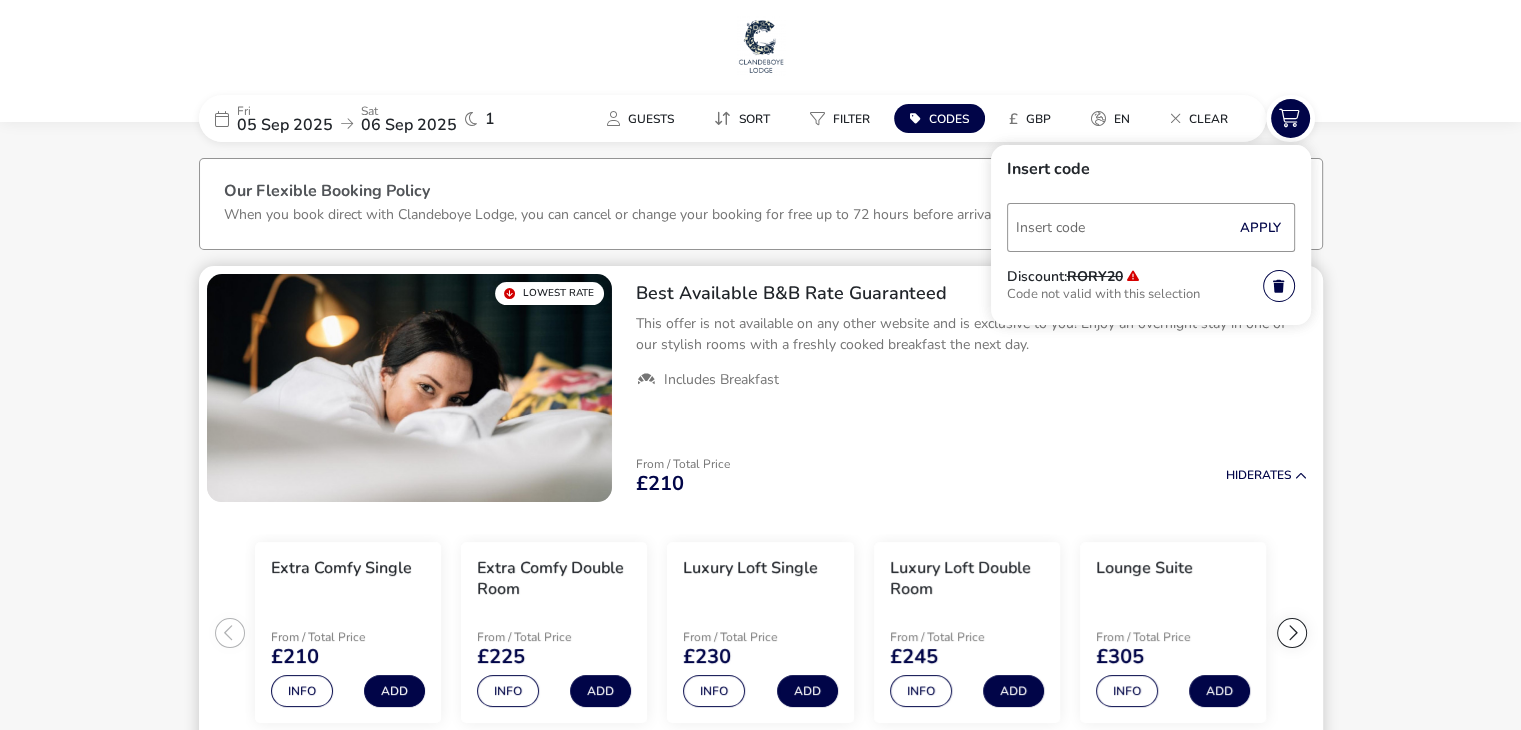scroll, scrollTop: 500, scrollLeft: 0, axis: vertical 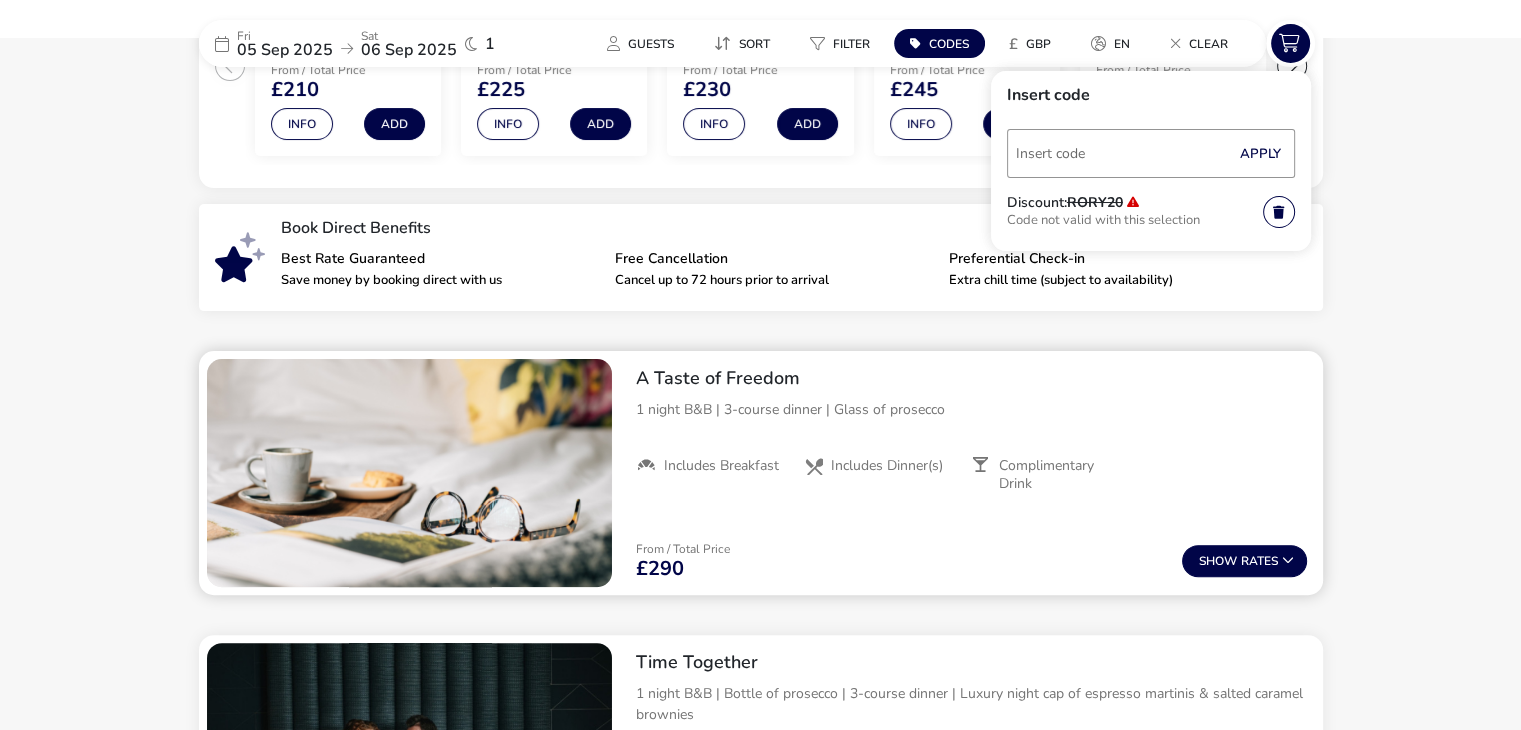 click on "A Taste of Freedom" at bounding box center [971, 378] 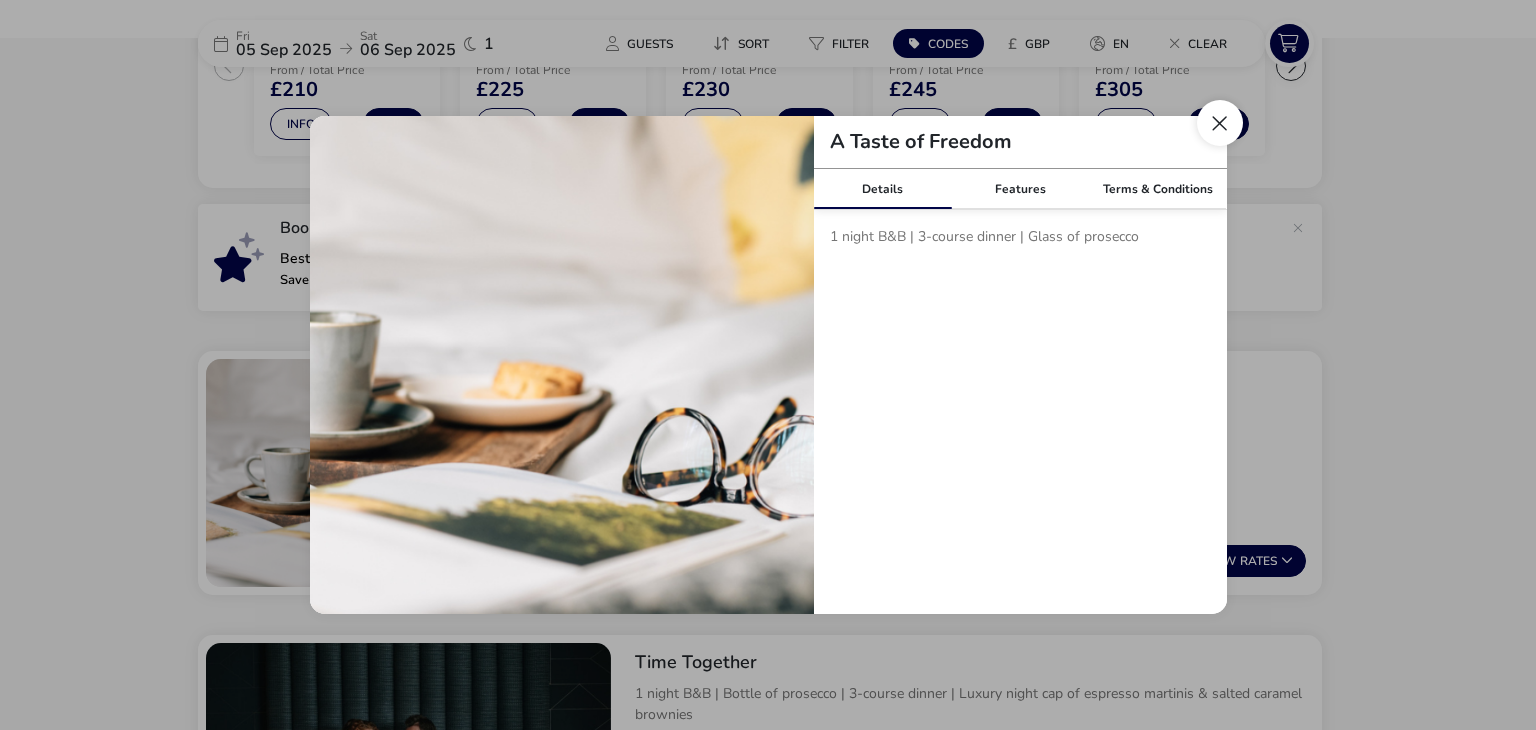 click at bounding box center (1220, 123) 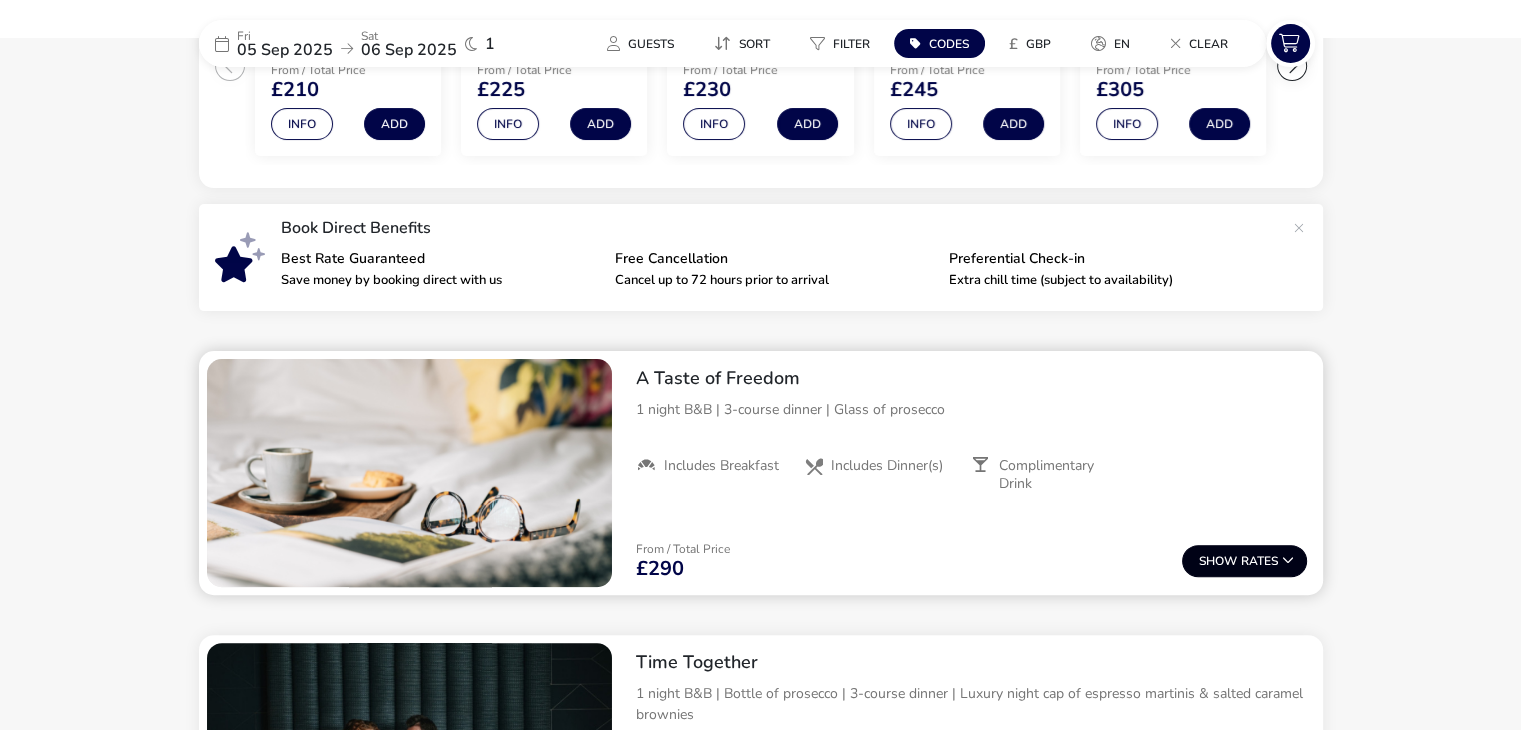 click on "Show   Rates" at bounding box center (1244, 561) 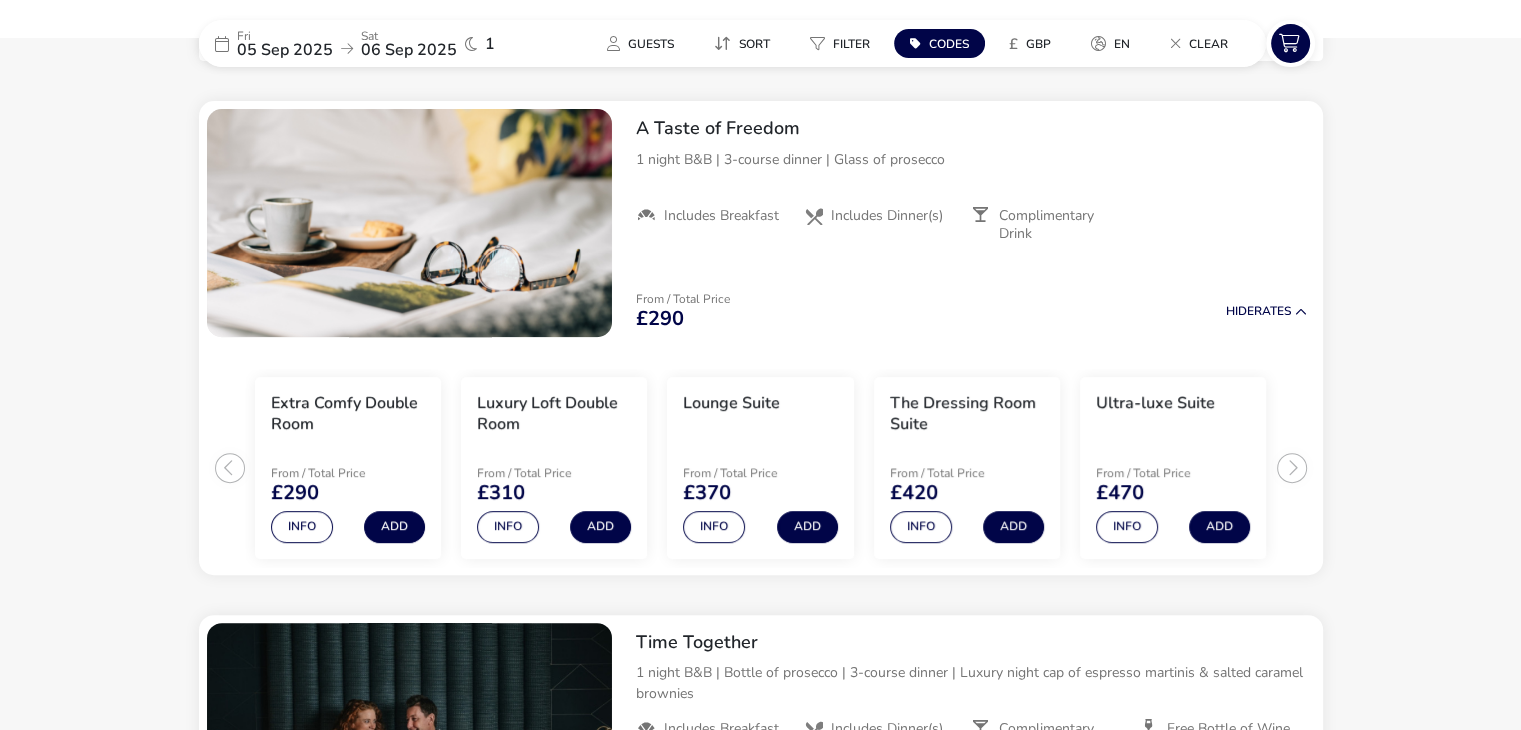 scroll, scrollTop: 751, scrollLeft: 0, axis: vertical 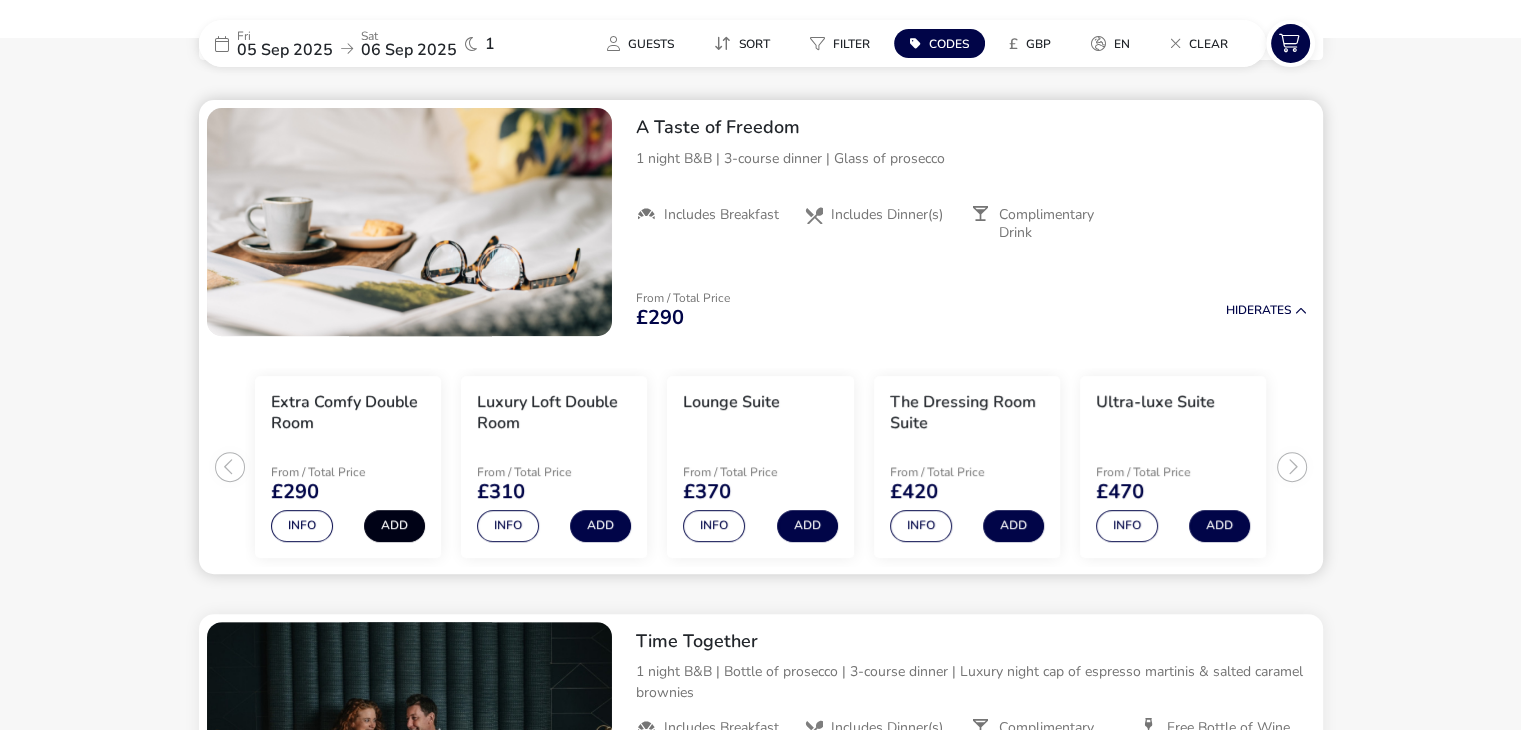 click on "Add" at bounding box center (394, 526) 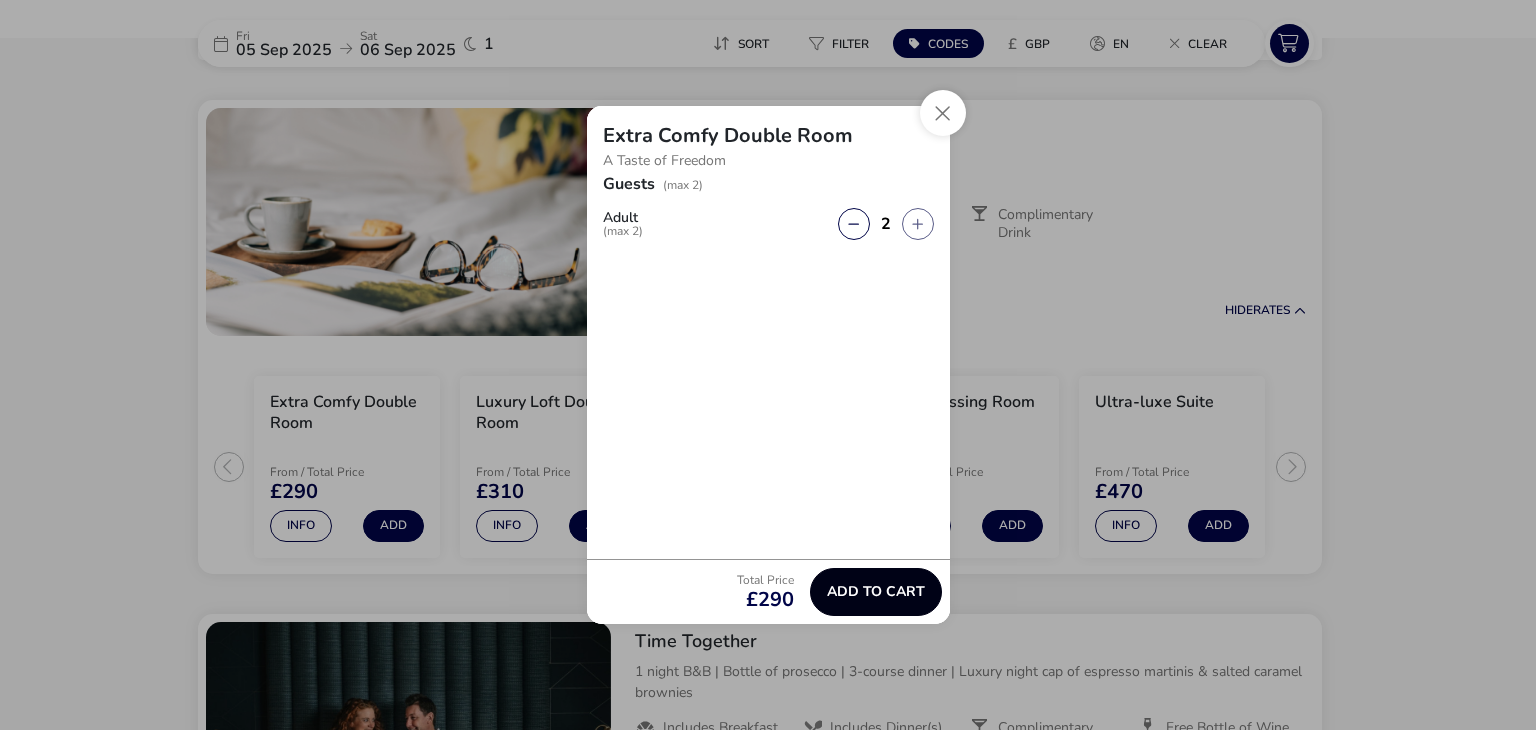 click on "Add to cart" at bounding box center [876, 592] 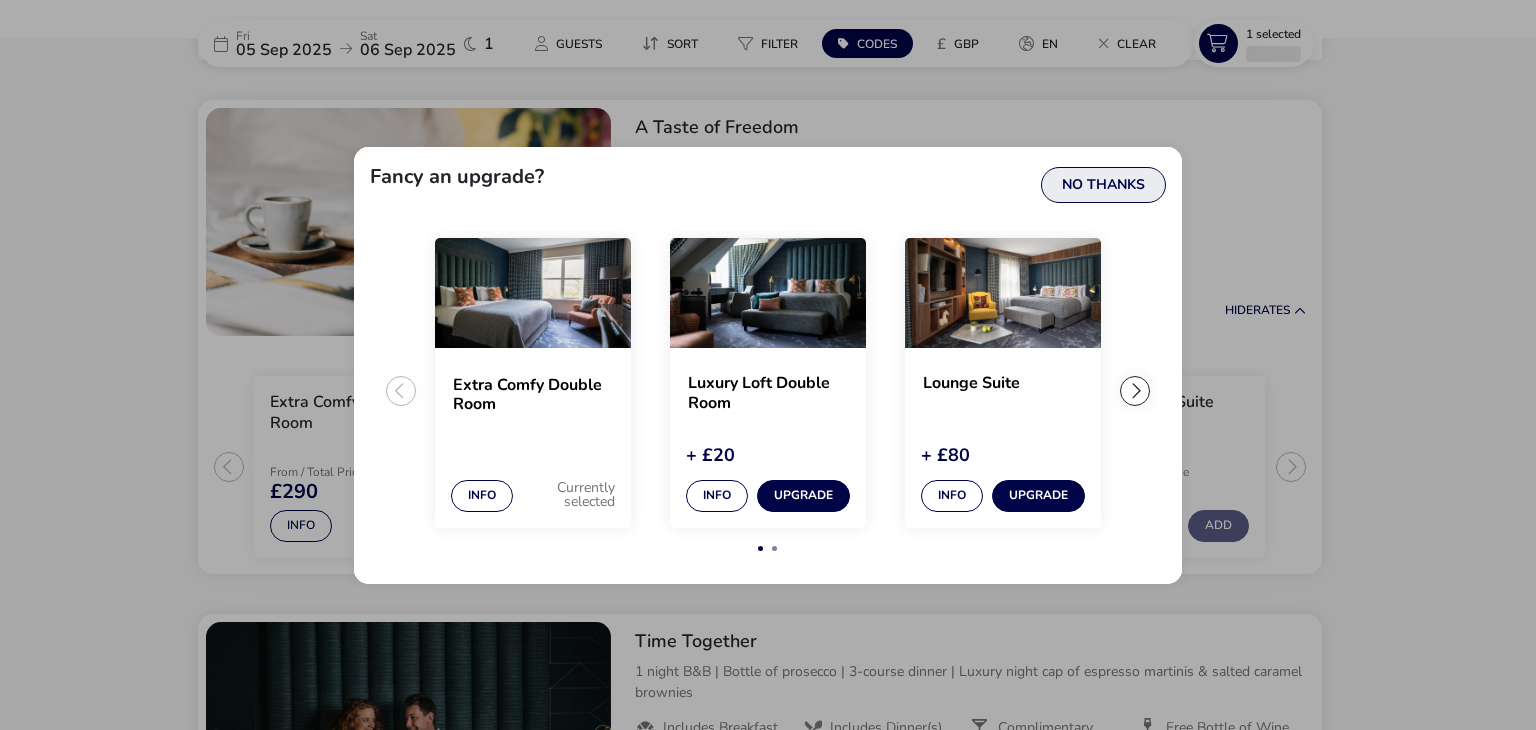 click on "No Thanks" at bounding box center (1103, 185) 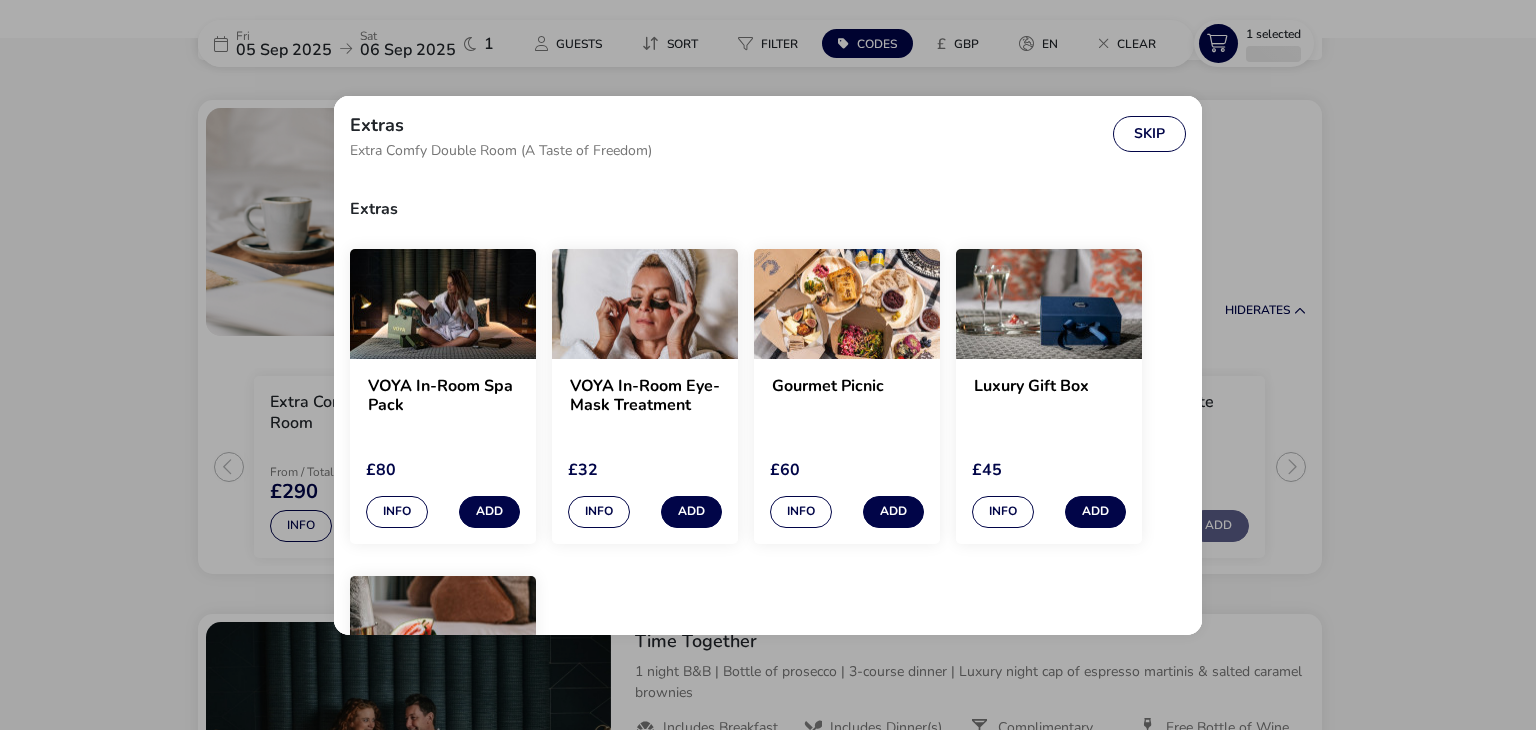 click on "Extras Extra Comfy Double Room (A Taste of Freedom)  Skip  Extras VOYA In-Room Spa Pack £80  Info   Add
VOYA In-Room Eye-Mask Treatment £32  Info   Add
Gourmet Picnic £60  Info   Add
Luxury Gift Box £45  Info   Add
Seasonal Fruit Platter £12.50  Info   Add
Beverages Crux Malbec (Argentina) £32.50  Info   Add
Saint Clair Marlborough Sauvignon Blanc (New Zealand) £32  Info   Add
Conti d'Arco Prosecco (Italy) £29.50  Info   Add
Freixenet Cordon Negro Cava 0% (Spain) £20.50  Info   Add
Blackrock White Zinfandel (USA) £26.50  Info   Add
Flowers Small Bouquet £55  Info   Add
Medium Bouquet £65  Info   Add
Large Bouquet £75  Info   Add
Golf Driving Range (250 Balls) Blackwood GC £20  Info   Add
Round of Golf at Clandeboye GC – 18-Hole (Dufferin Course) £50  Info   Add
Round of Golf at Clandeboye GC – 18-Hole (Ava Course) £40  Info   Add
Round of Golf at Blackwood GC – 18-Hole (Par 3) £12  Info   Add
Round of Golf at Blackwood GC – 18-Hole (Championship) £35  Info   Add" at bounding box center [768, 365] 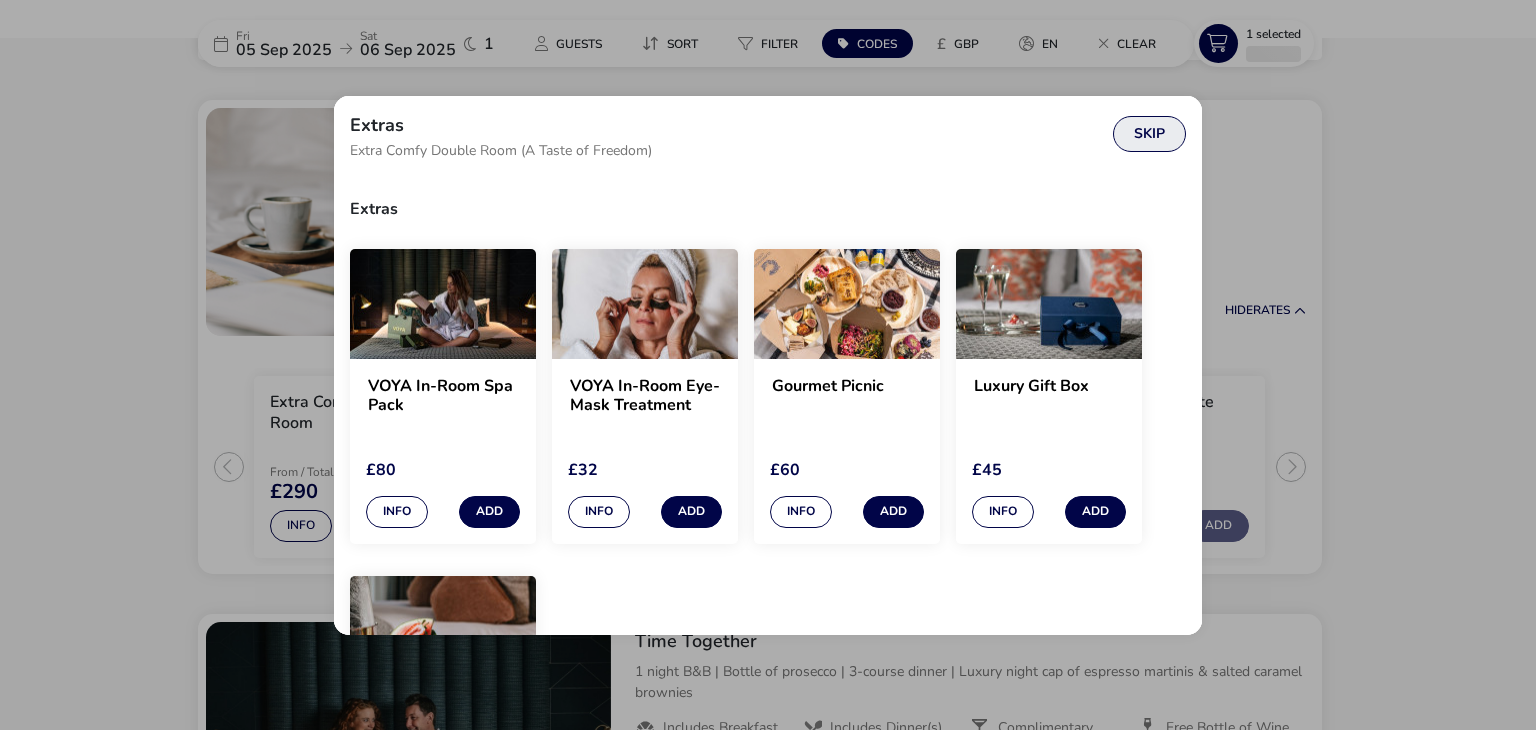 click on "Skip" at bounding box center [1149, 134] 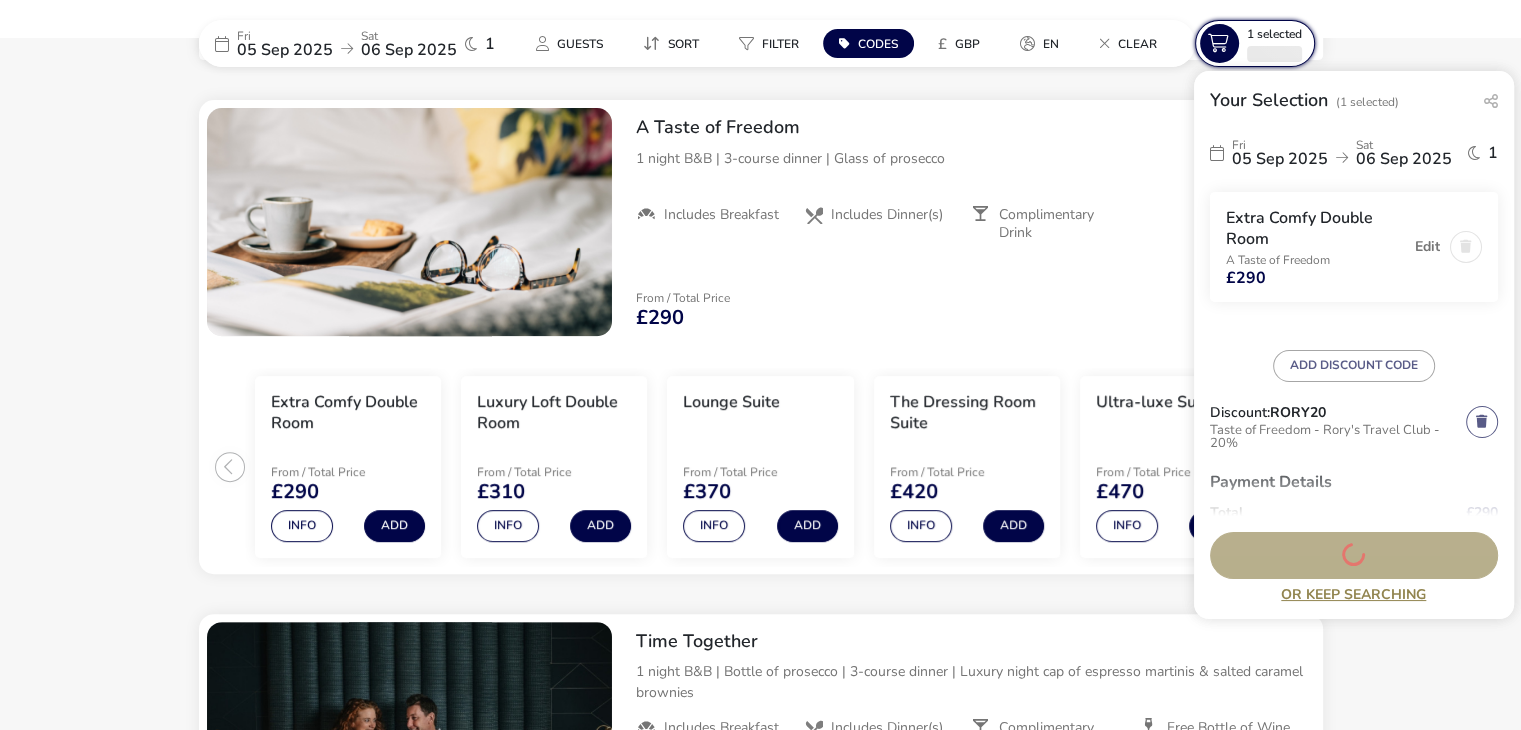 drag, startPoint x: 1262, startPoint y: 44, endPoint x: 1274, endPoint y: 30, distance: 18.439089 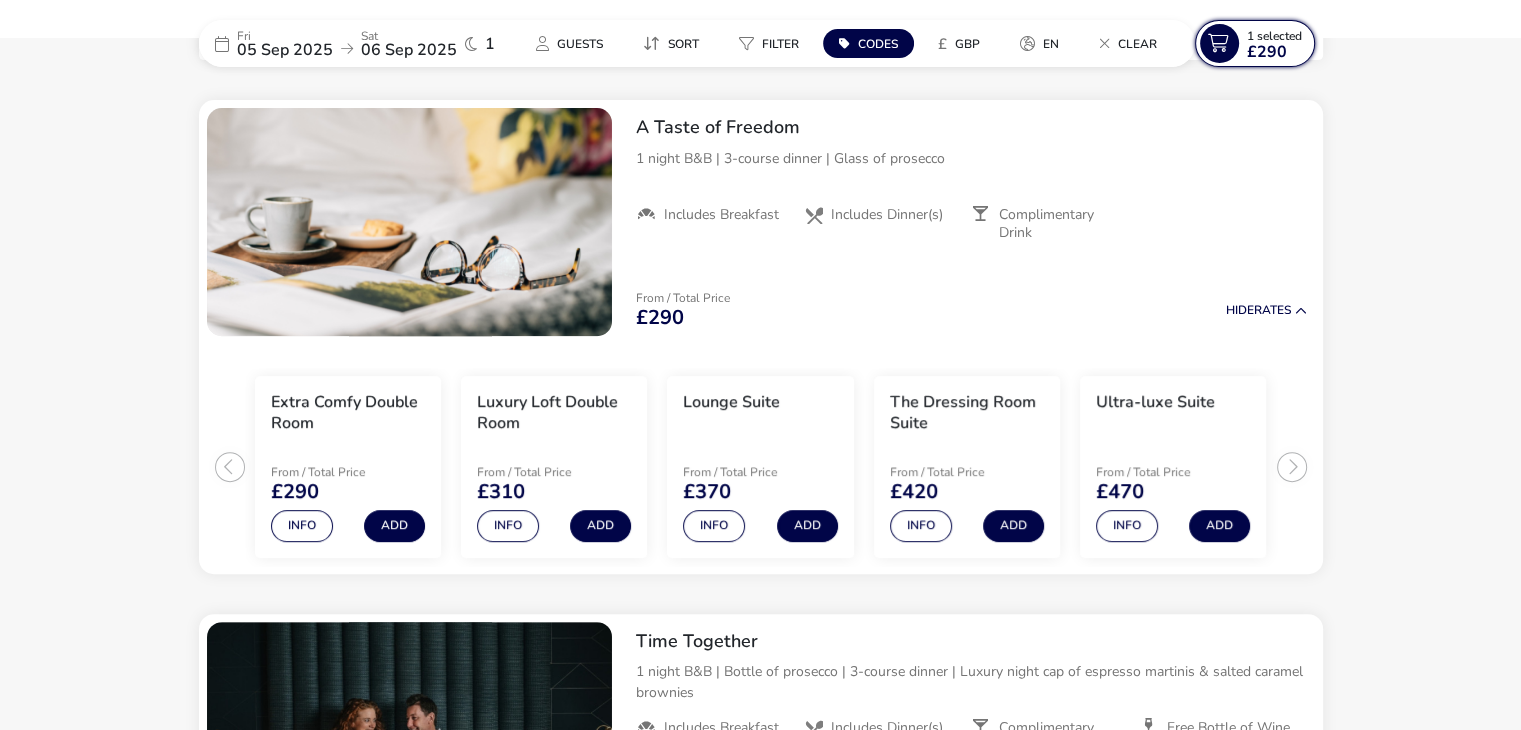 click on "1 Selected  £290" at bounding box center (1274, 44) 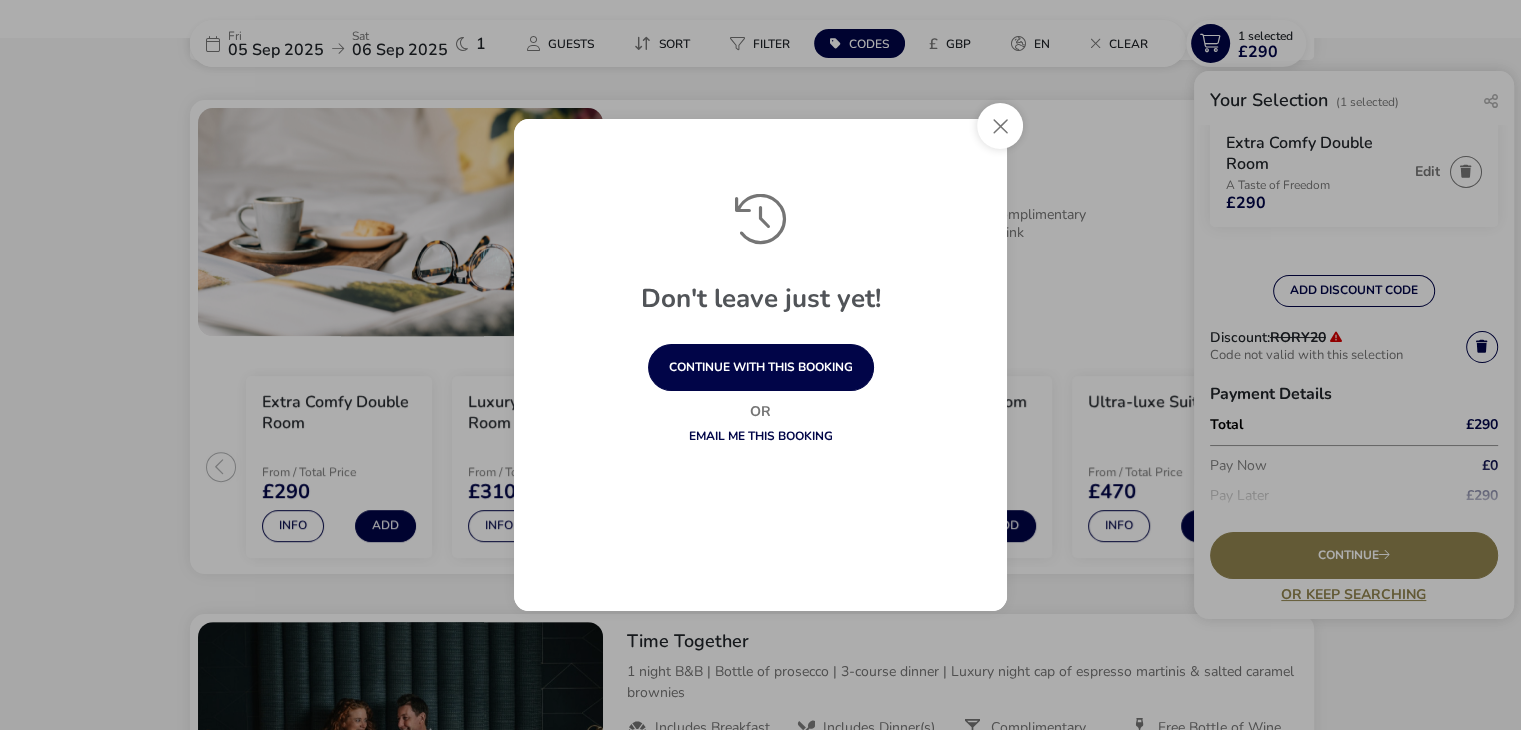scroll, scrollTop: 0, scrollLeft: 0, axis: both 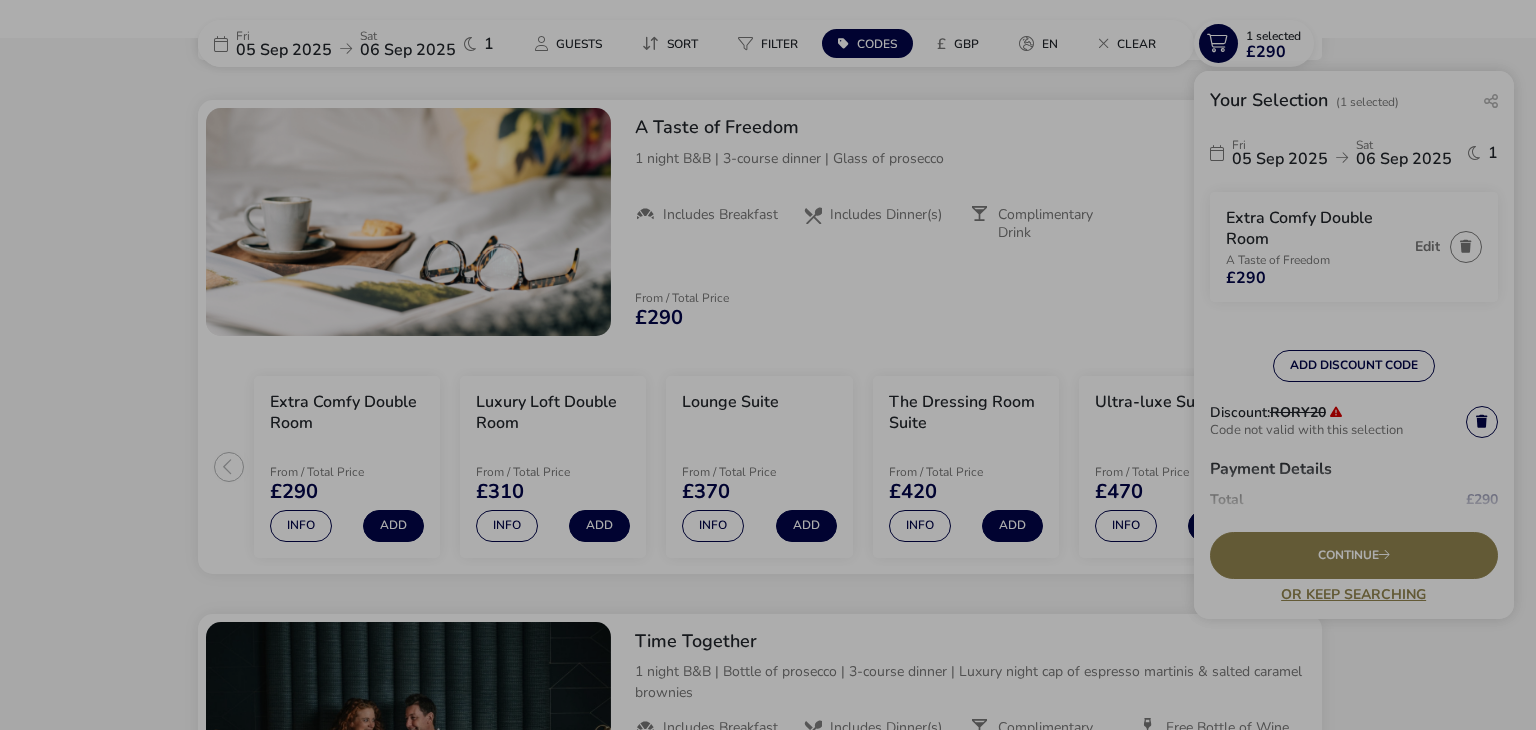 drag, startPoint x: 143, startPoint y: 405, endPoint x: 156, endPoint y: 401, distance: 13.601471 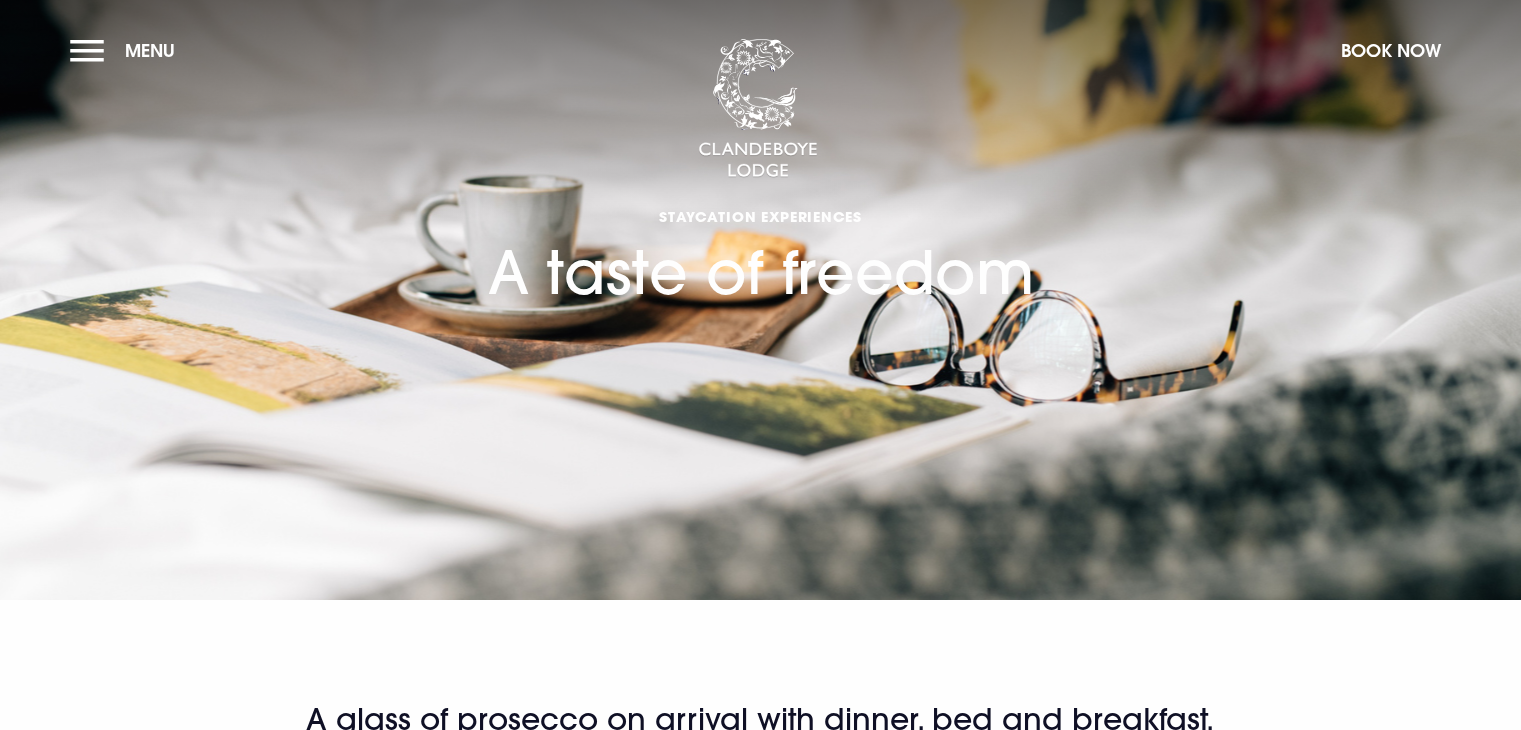 scroll, scrollTop: 0, scrollLeft: 0, axis: both 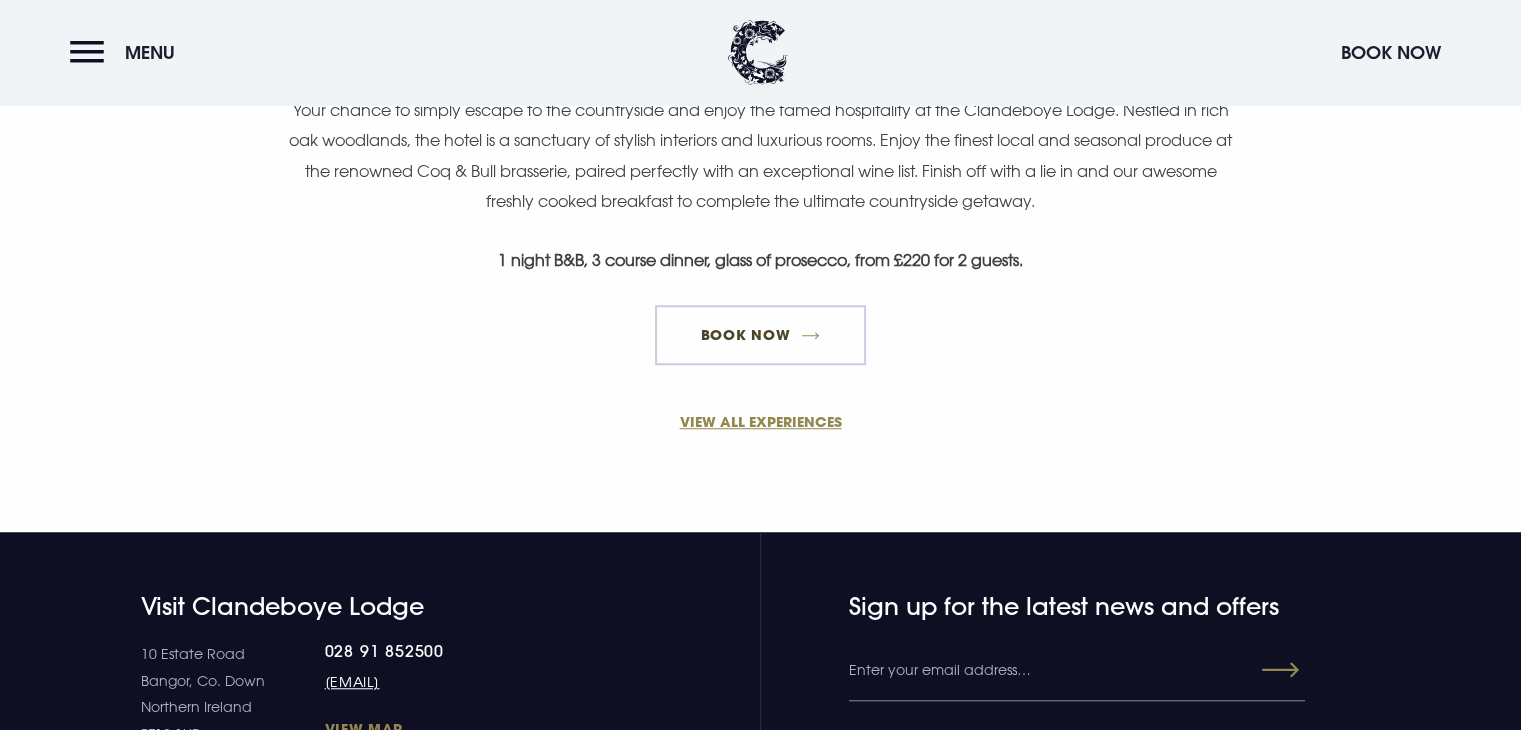 click on "Book Now" at bounding box center (760, 335) 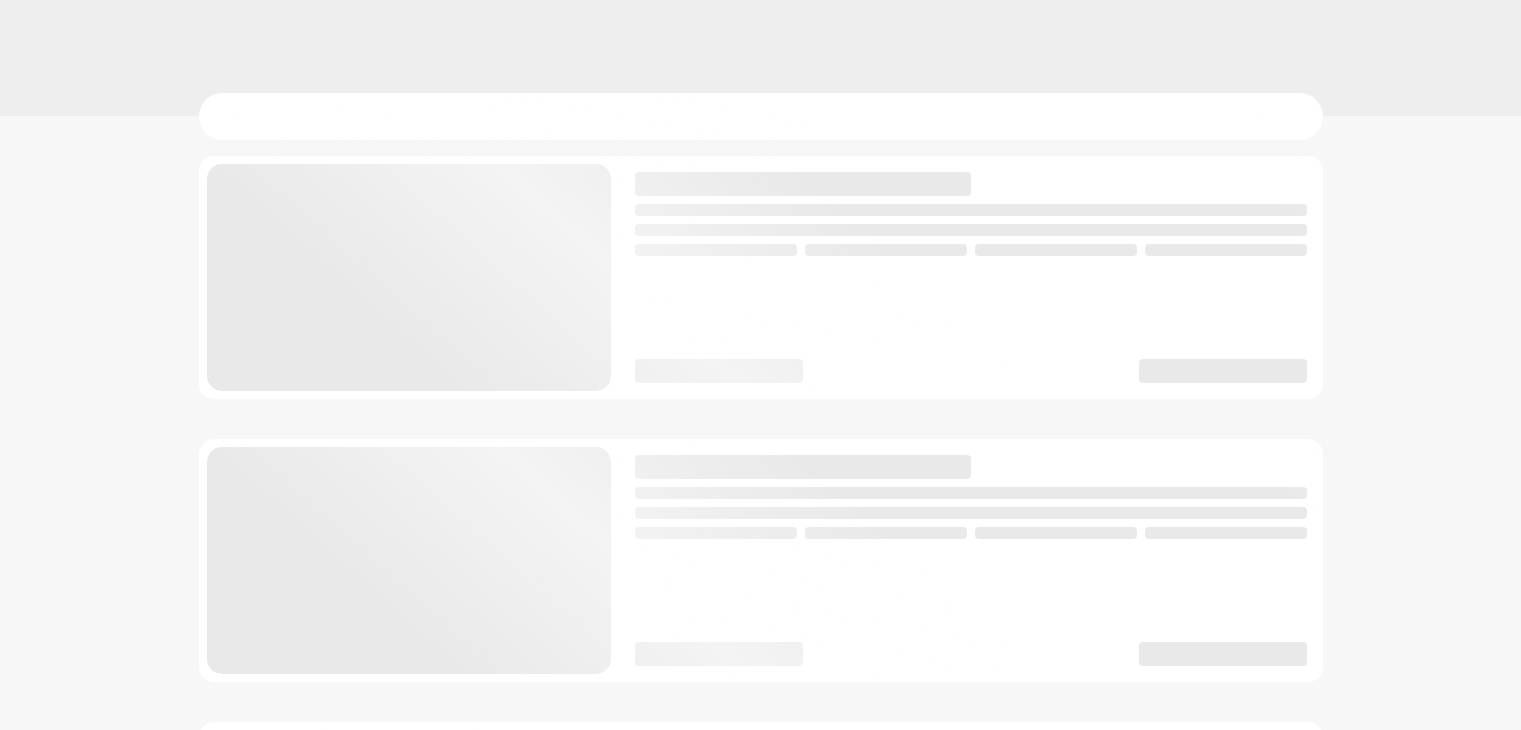 scroll, scrollTop: 0, scrollLeft: 0, axis: both 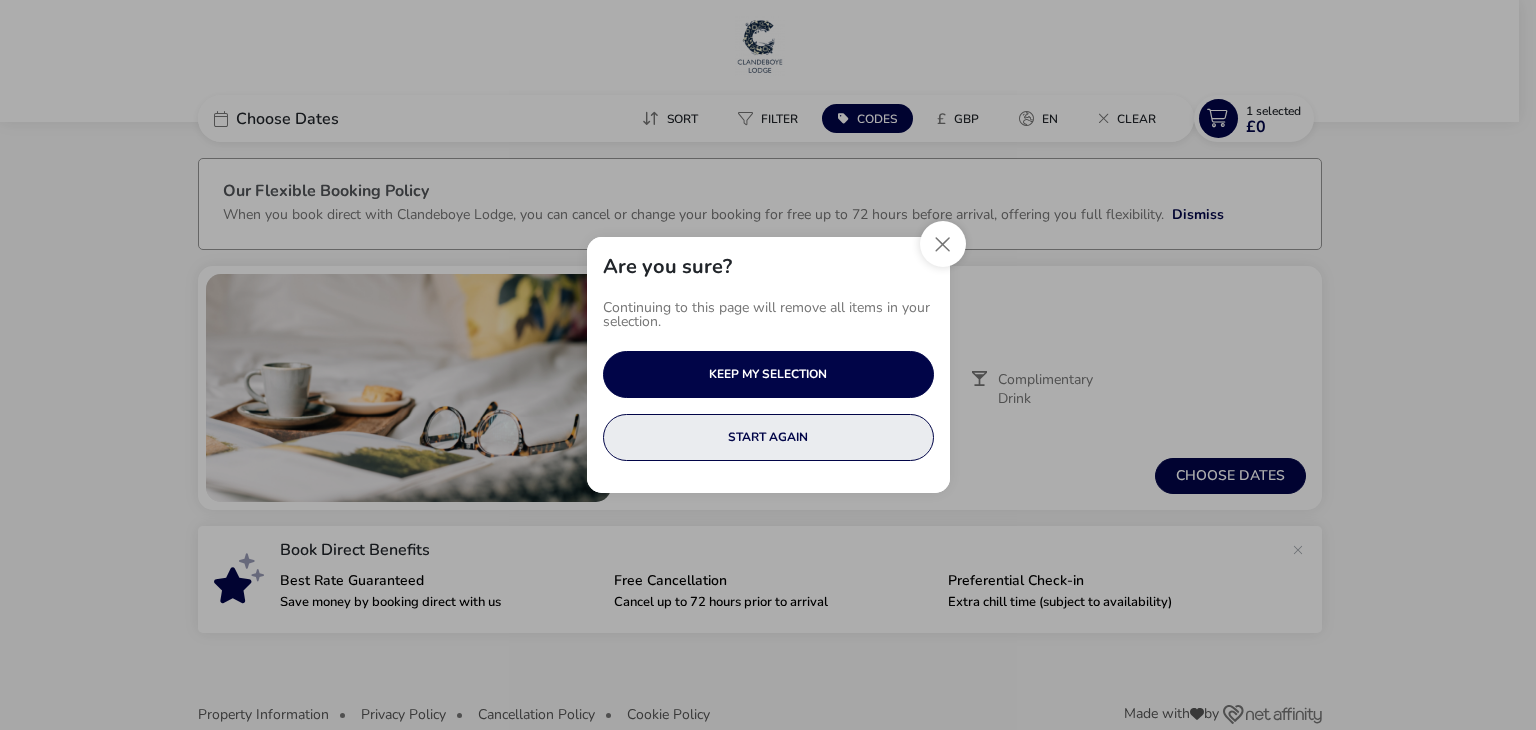 click on "START AGAIN" at bounding box center (768, 437) 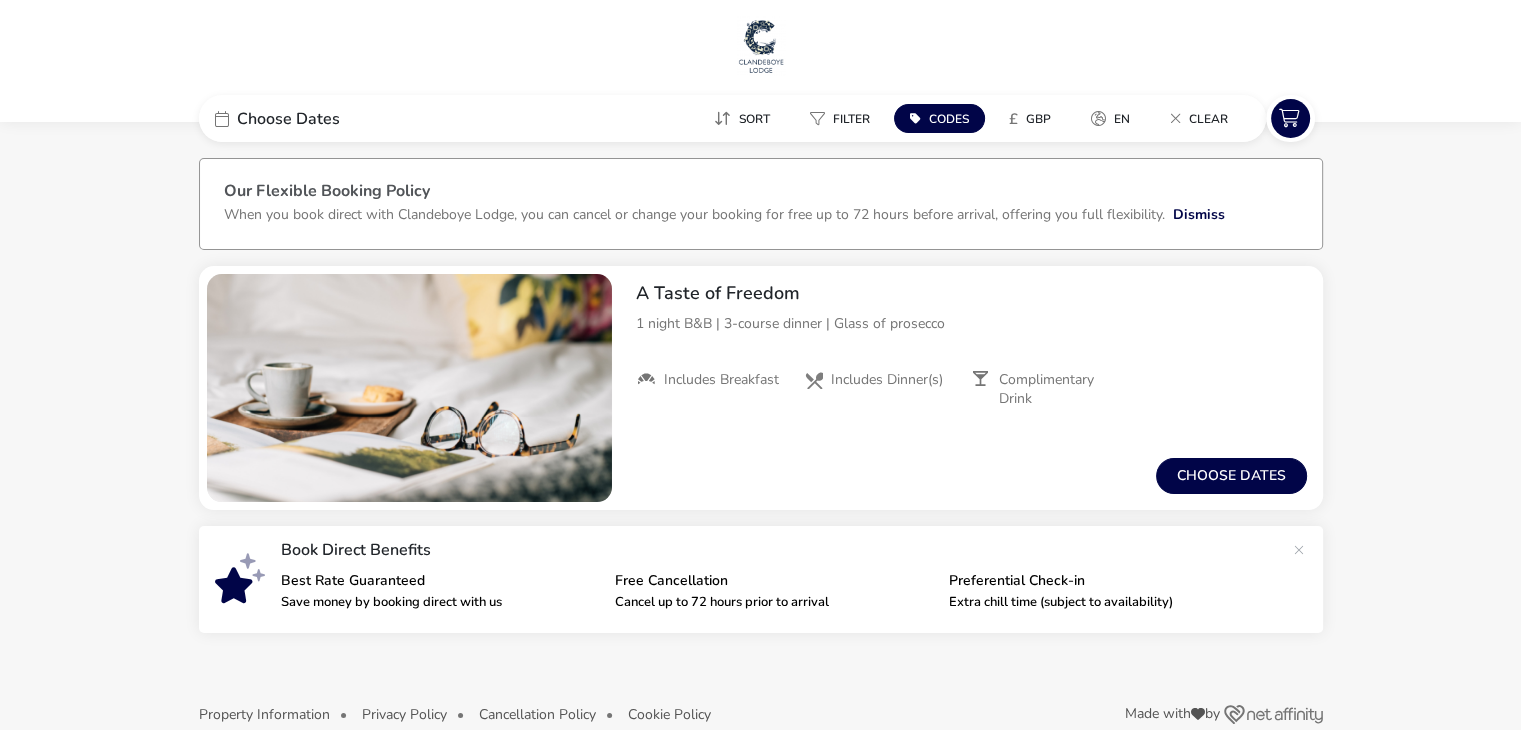 click on "Codes" 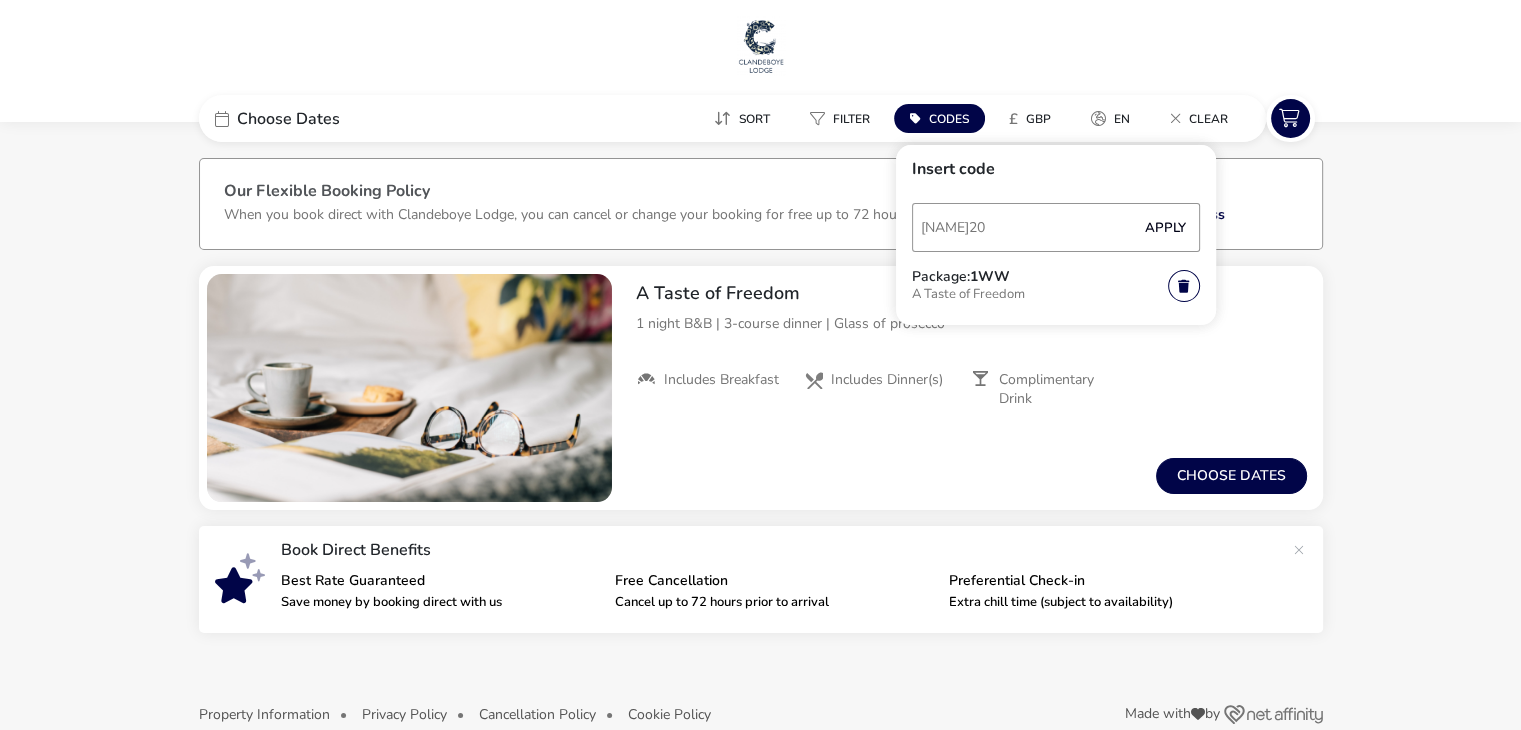 type on "RORY20" 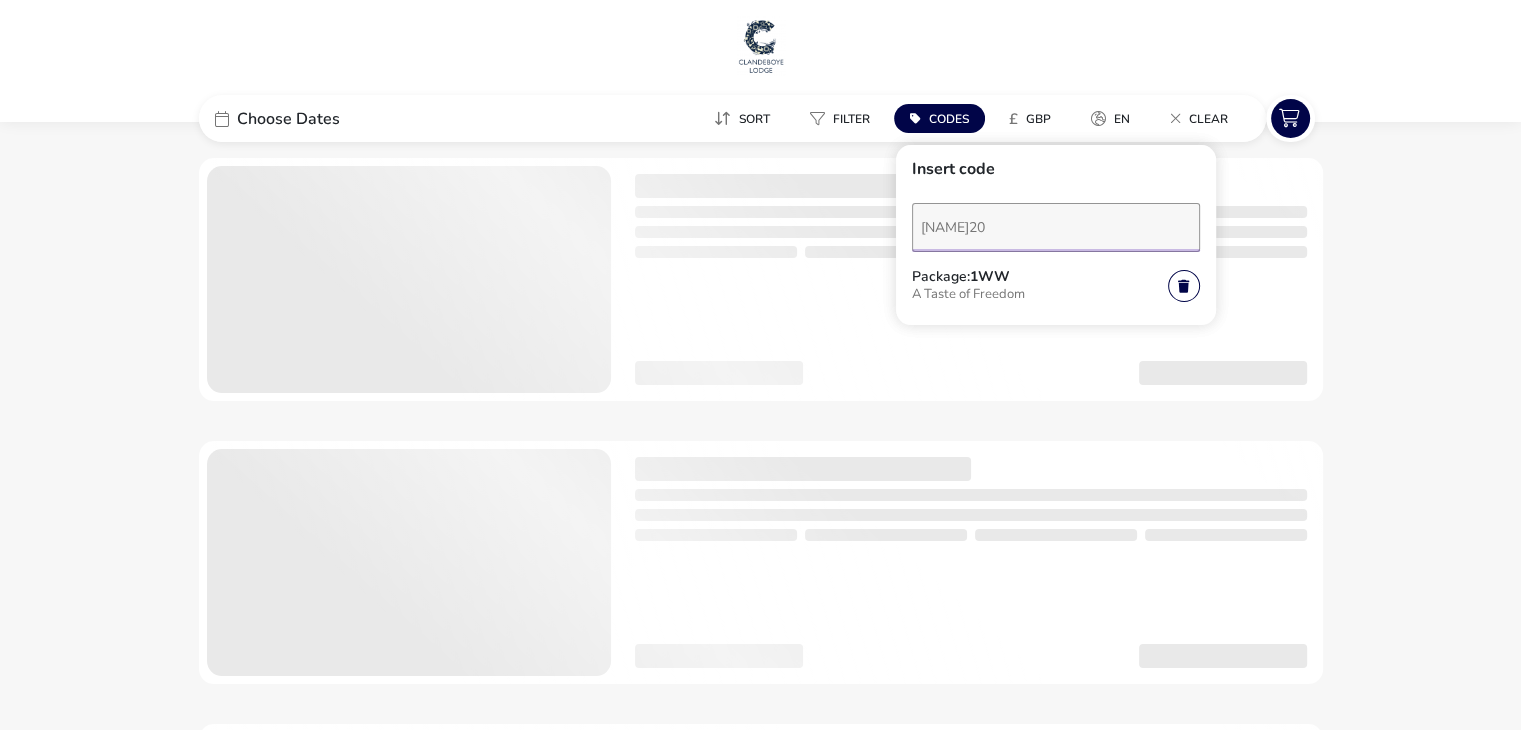type 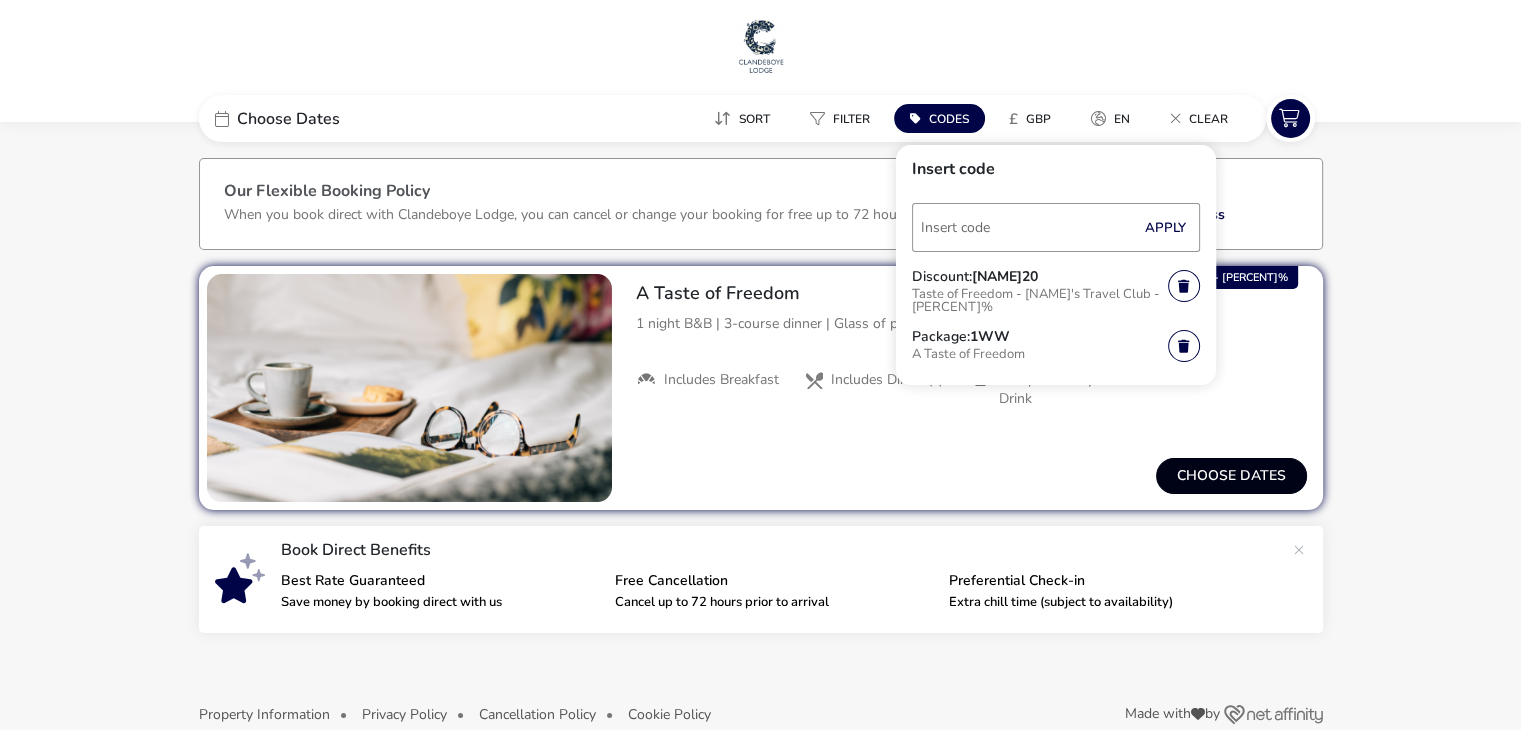 click on "Choose dates" at bounding box center [1231, 476] 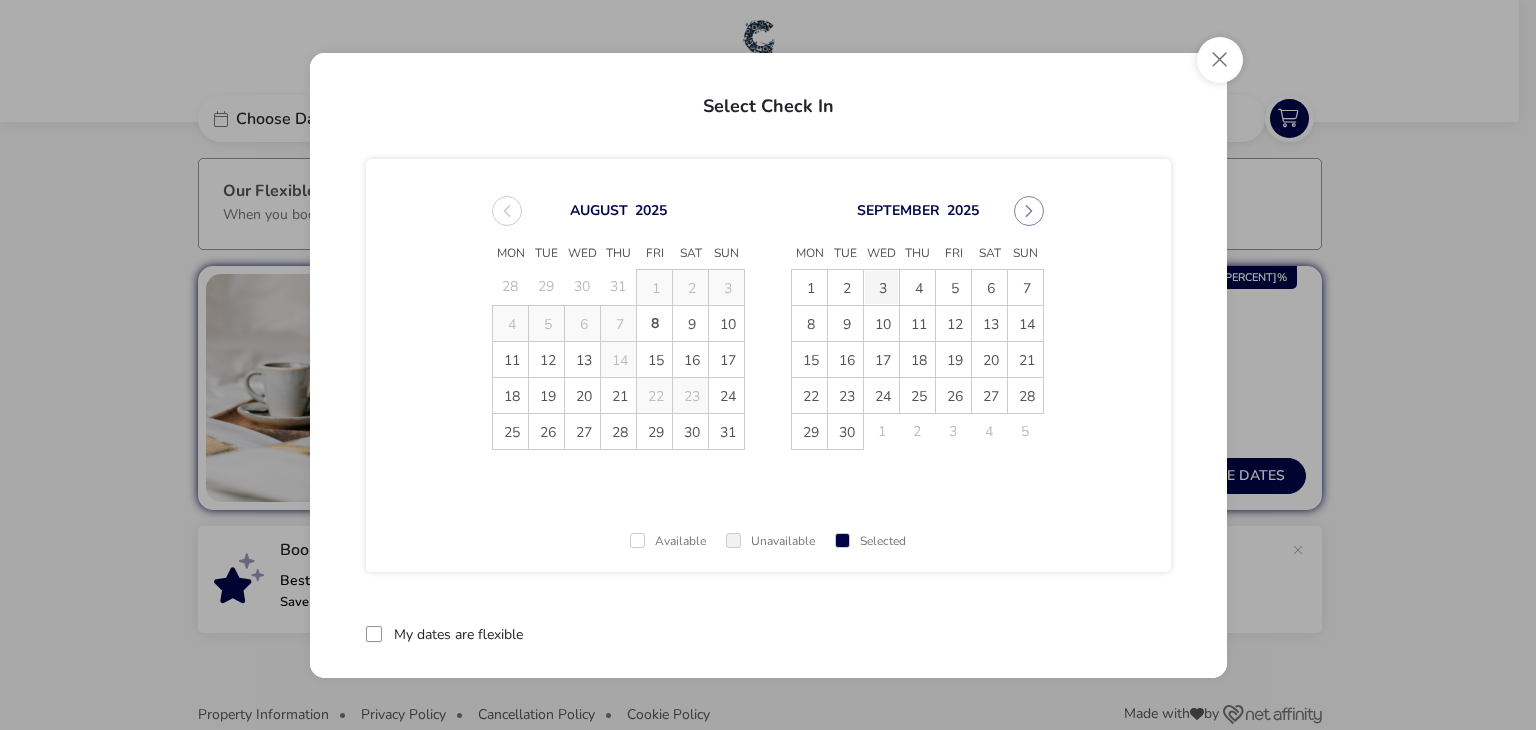 click on "3" at bounding box center (881, 287) 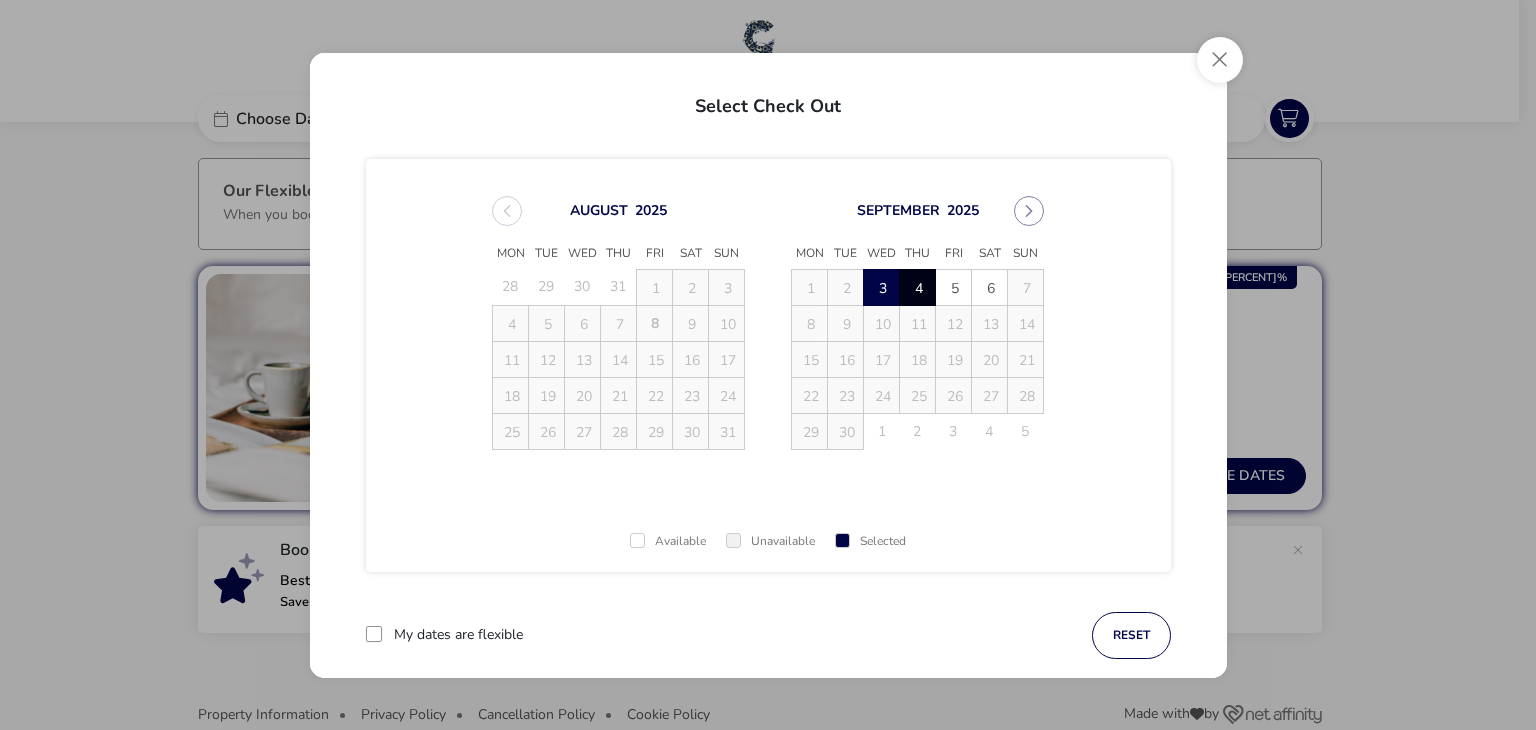 click on "4" at bounding box center [917, 287] 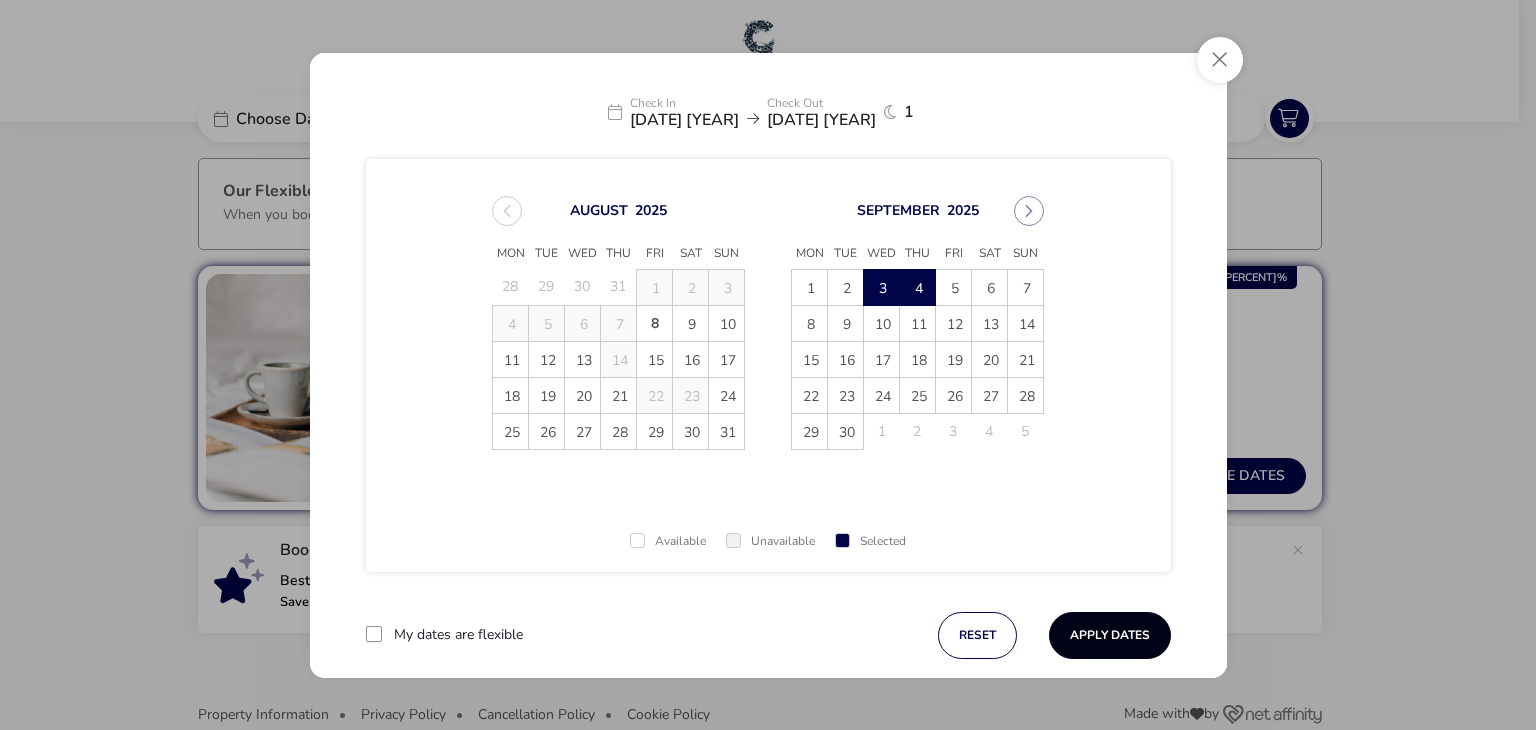 click on "Apply Dates" at bounding box center (1110, 635) 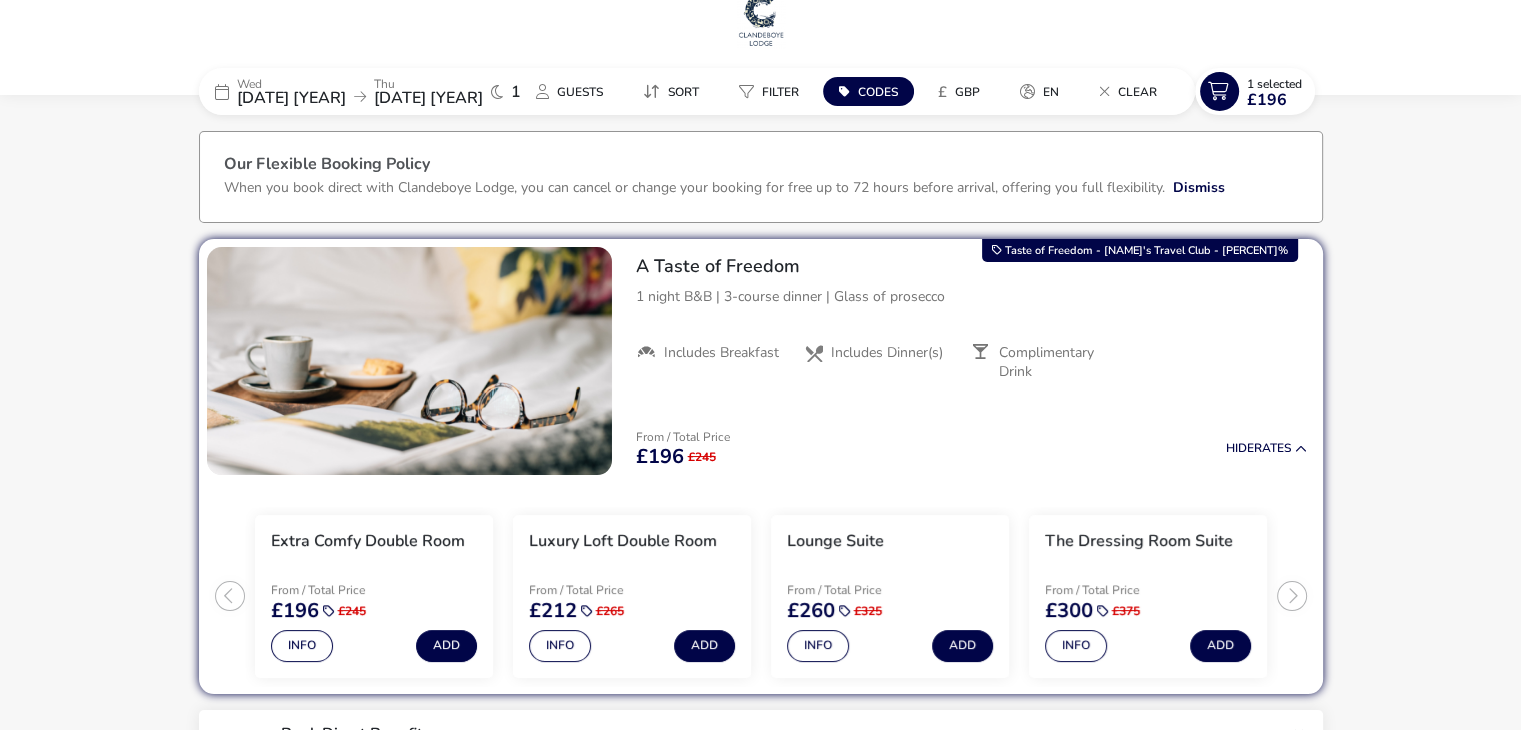 scroll, scrollTop: 0, scrollLeft: 0, axis: both 